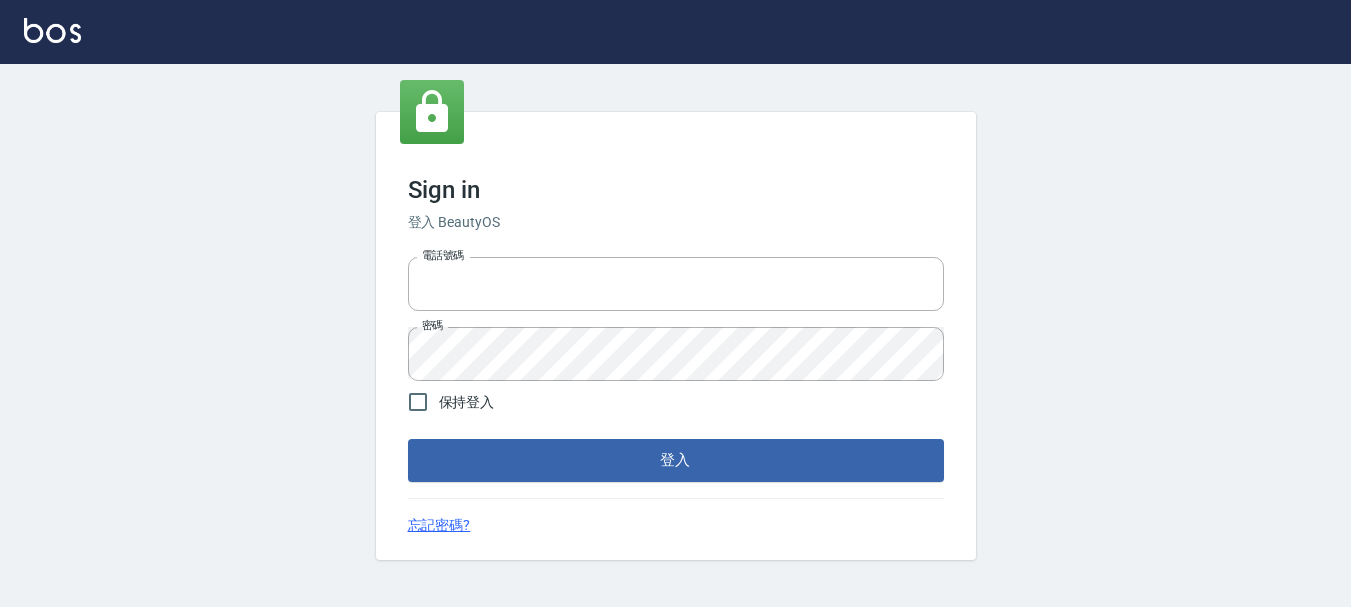 scroll, scrollTop: 0, scrollLeft: 0, axis: both 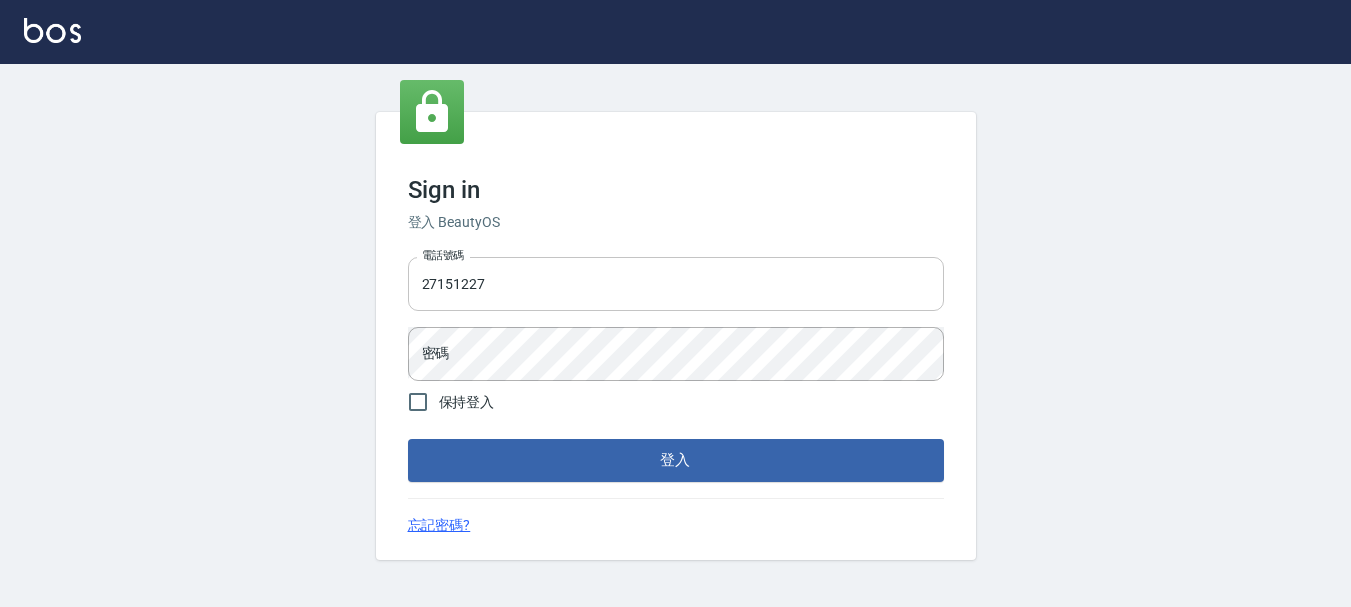 click on "27151227" at bounding box center [676, 284] 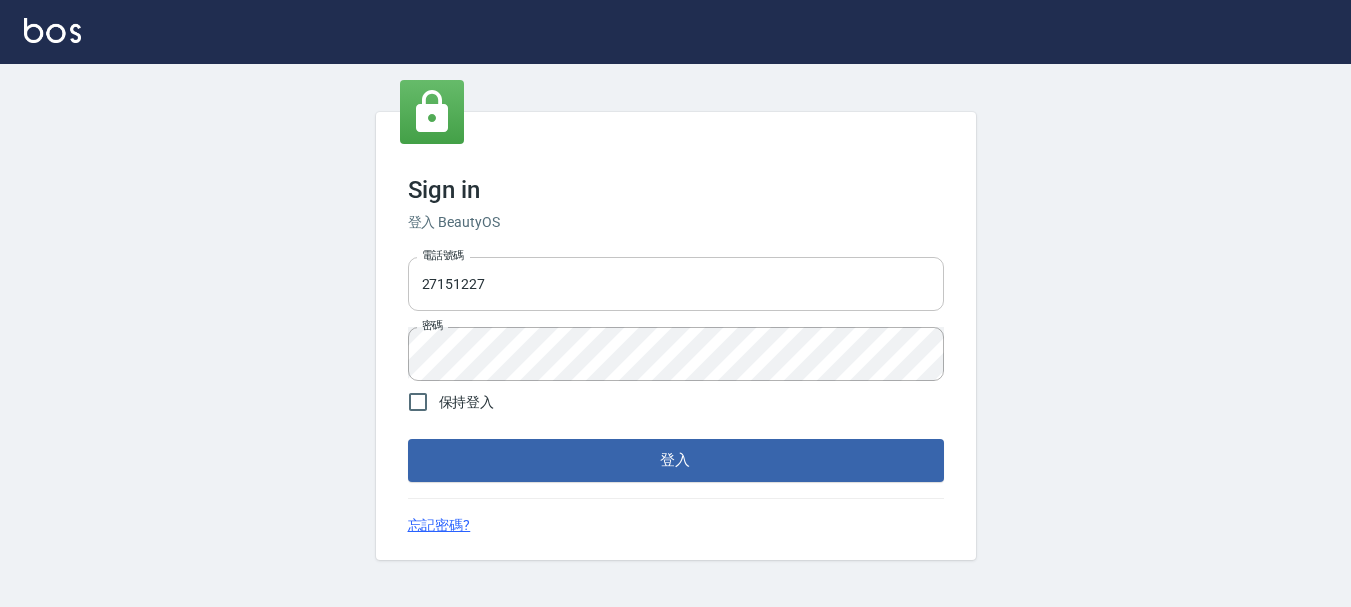 click on "27151227" at bounding box center [676, 284] 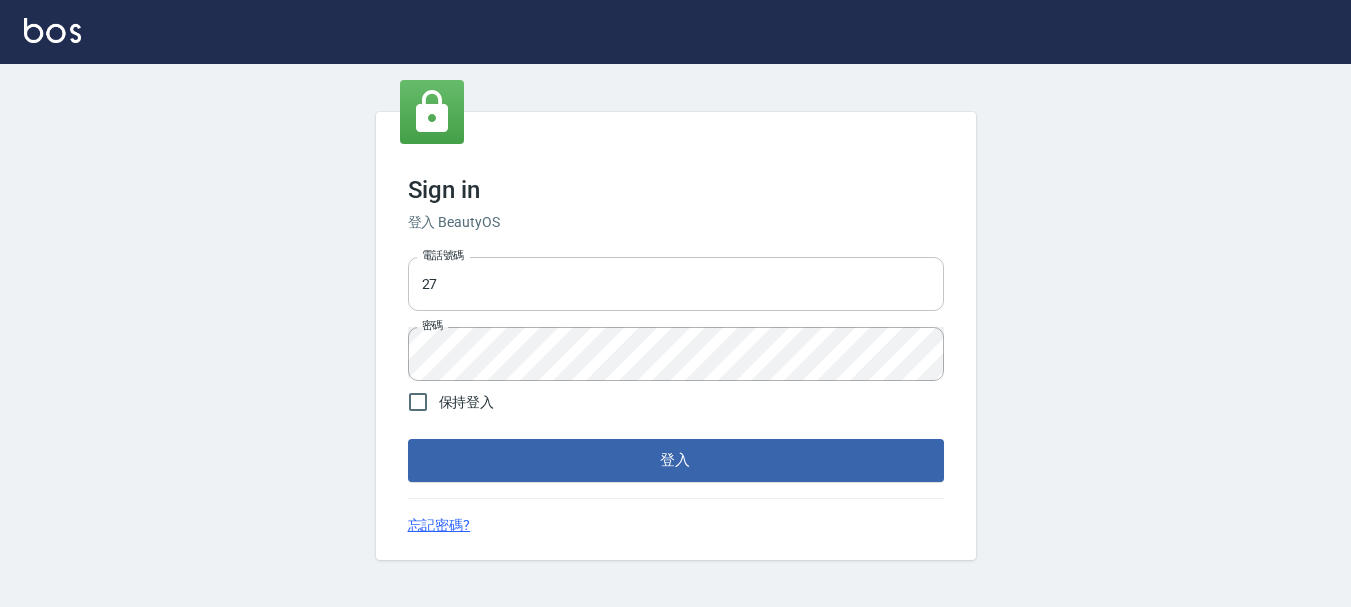 type on "2" 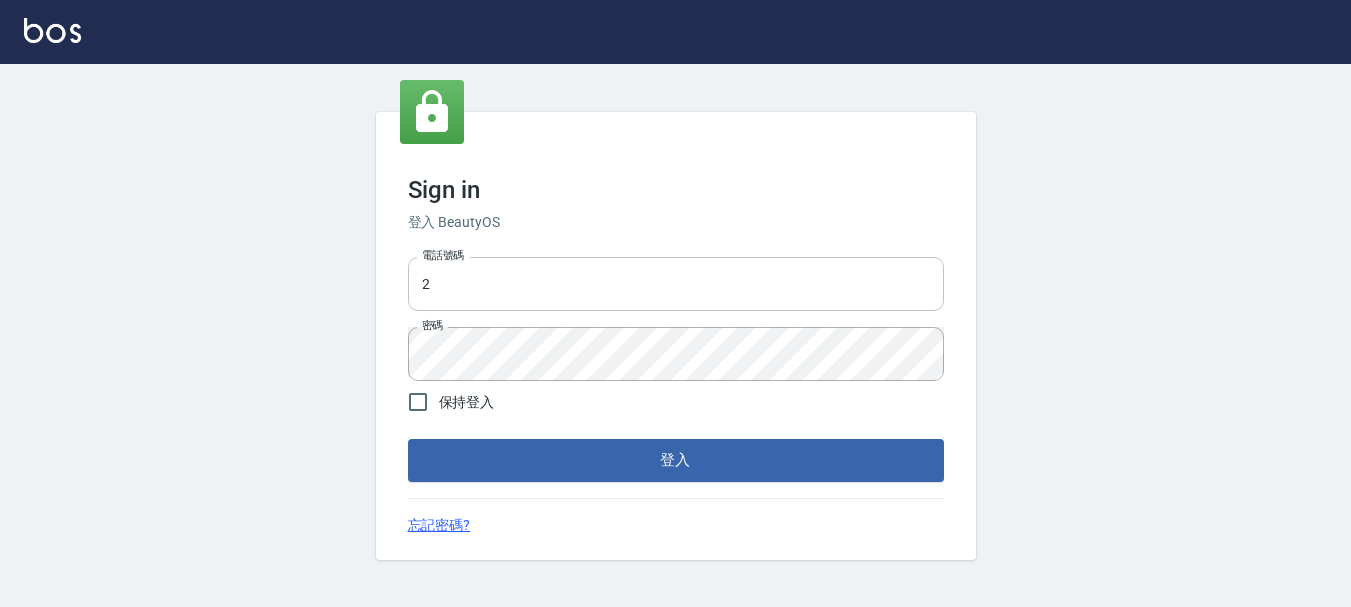 type 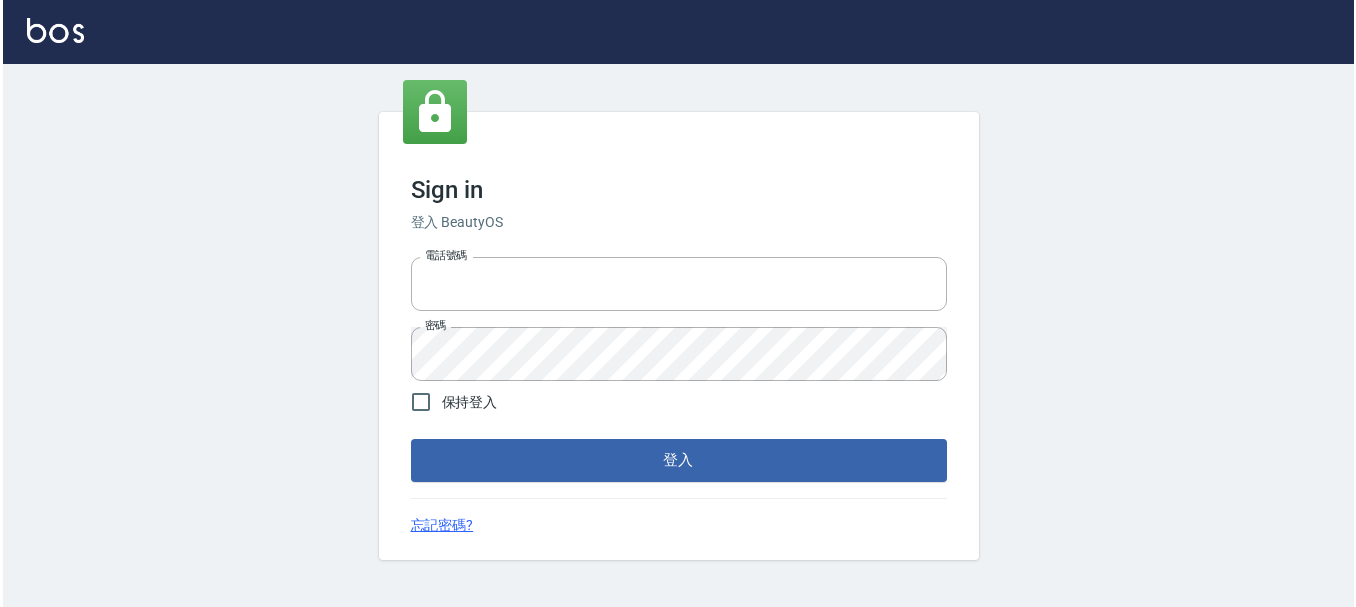 scroll, scrollTop: 0, scrollLeft: 0, axis: both 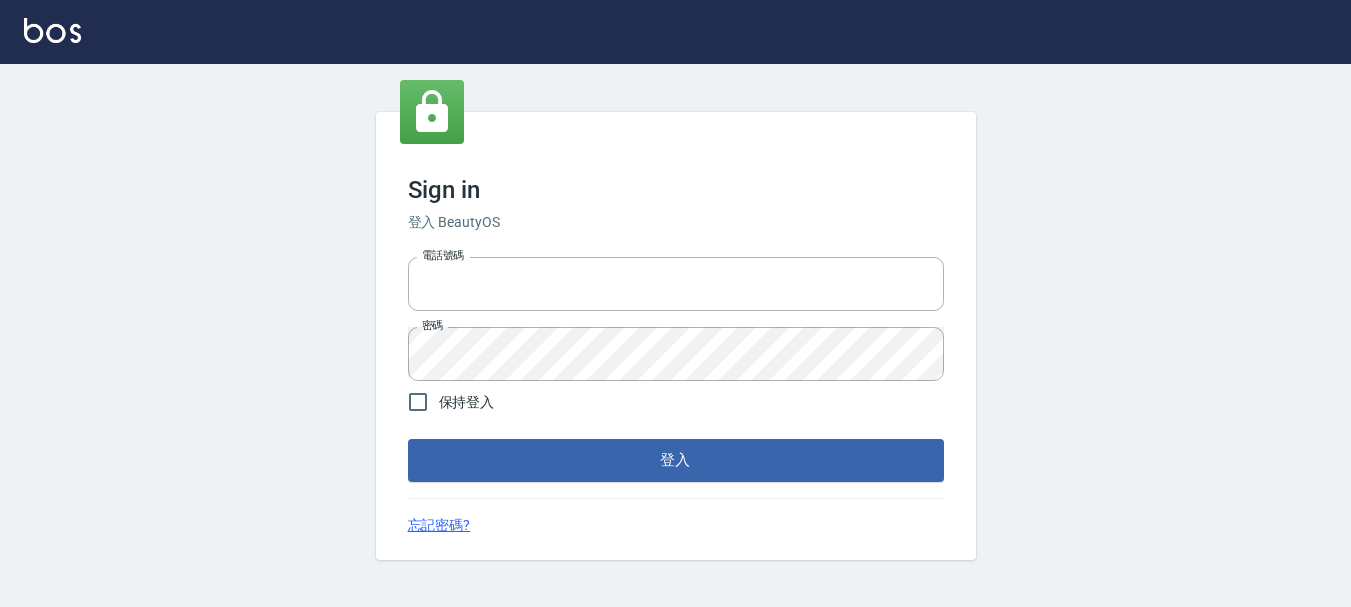type on "27151227" 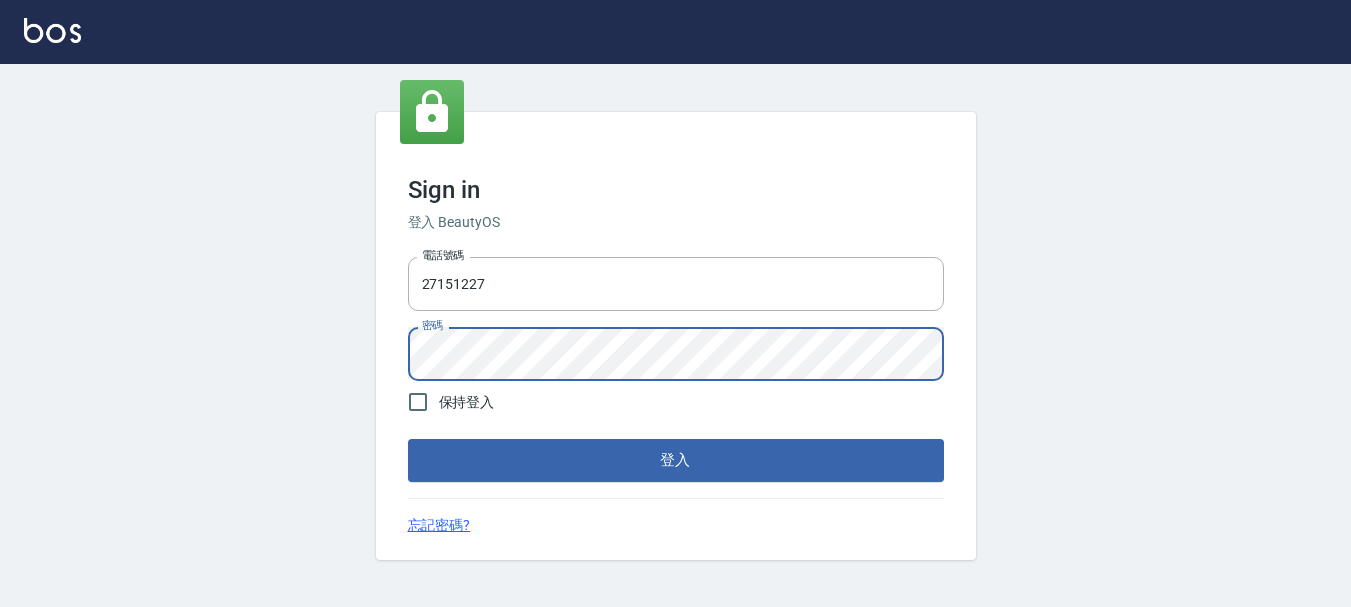 click on "登入" at bounding box center [676, 460] 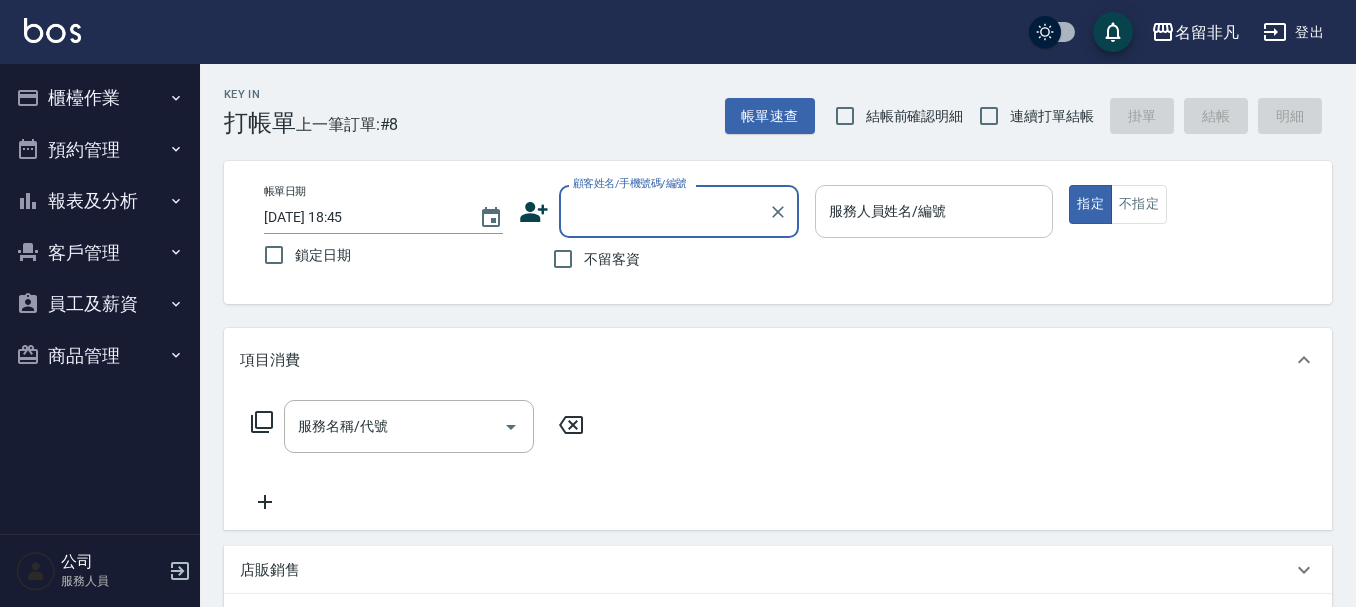 click on "服務人員姓名/編號" at bounding box center [934, 211] 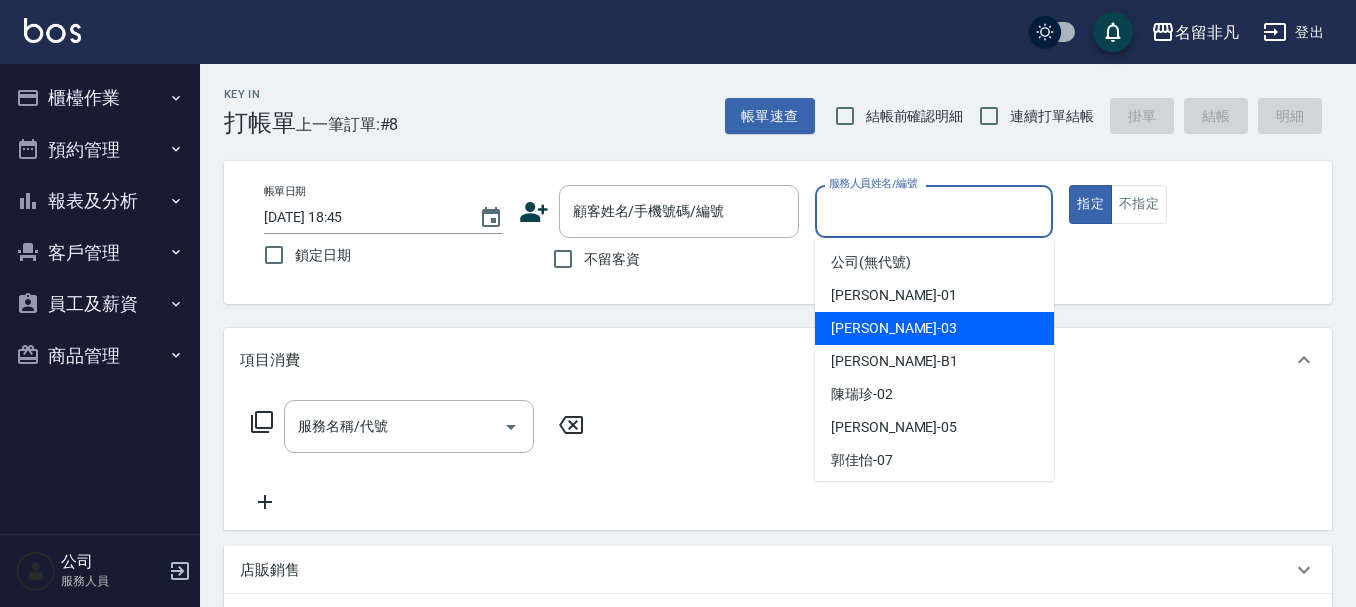 click on "[PERSON_NAME] -03" at bounding box center (934, 328) 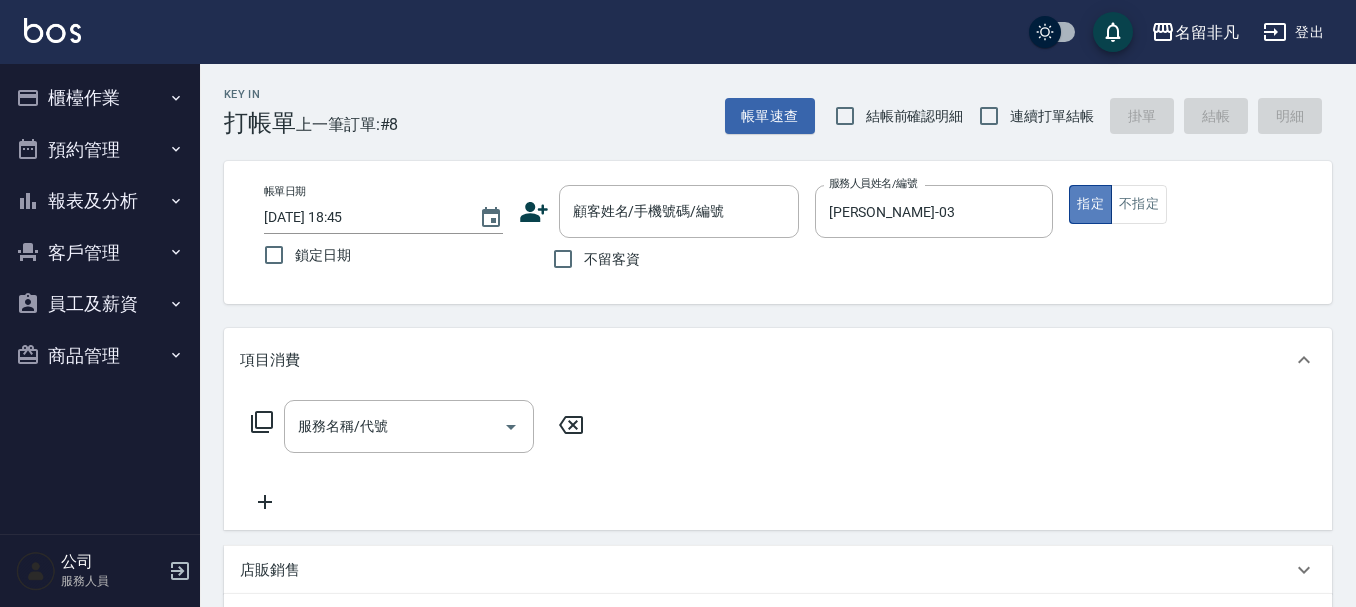 click on "指定" at bounding box center [1090, 204] 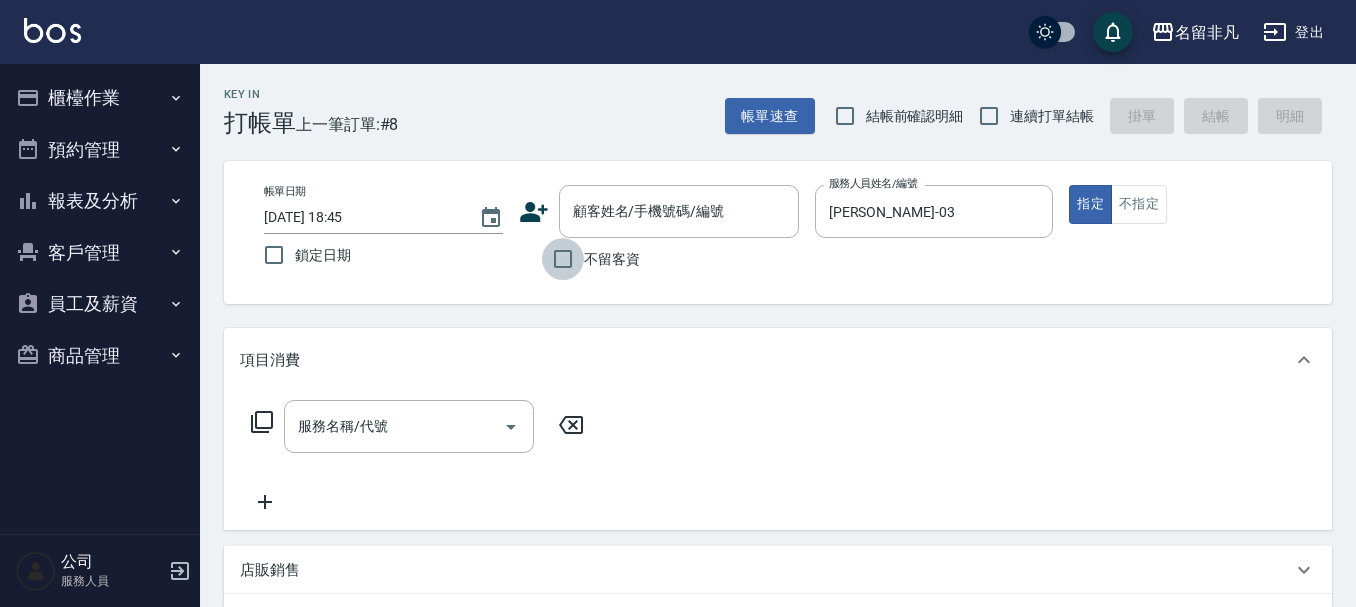click on "不留客資" at bounding box center (563, 259) 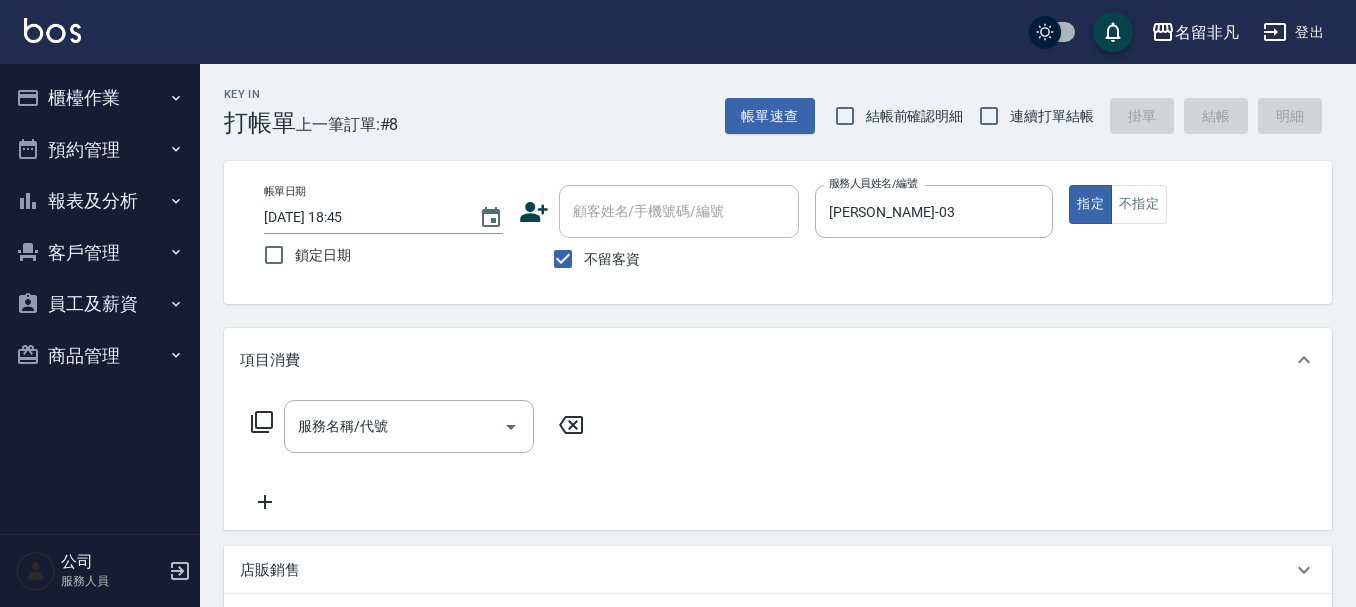 click 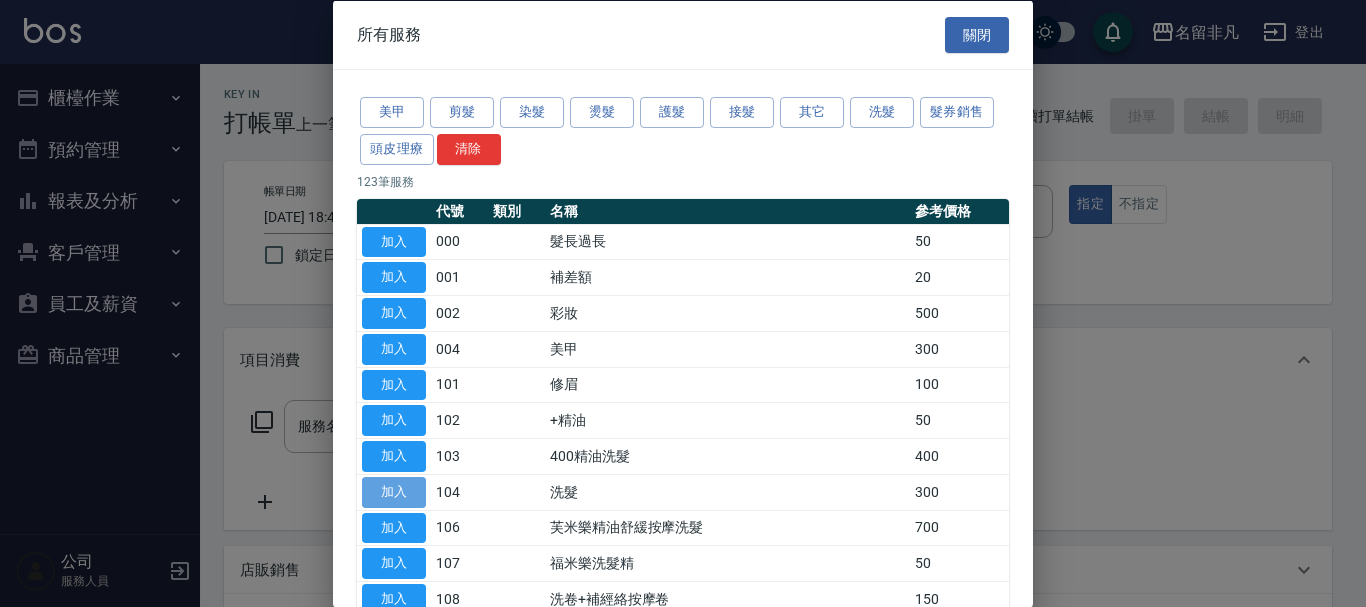 click on "加入" at bounding box center (394, 491) 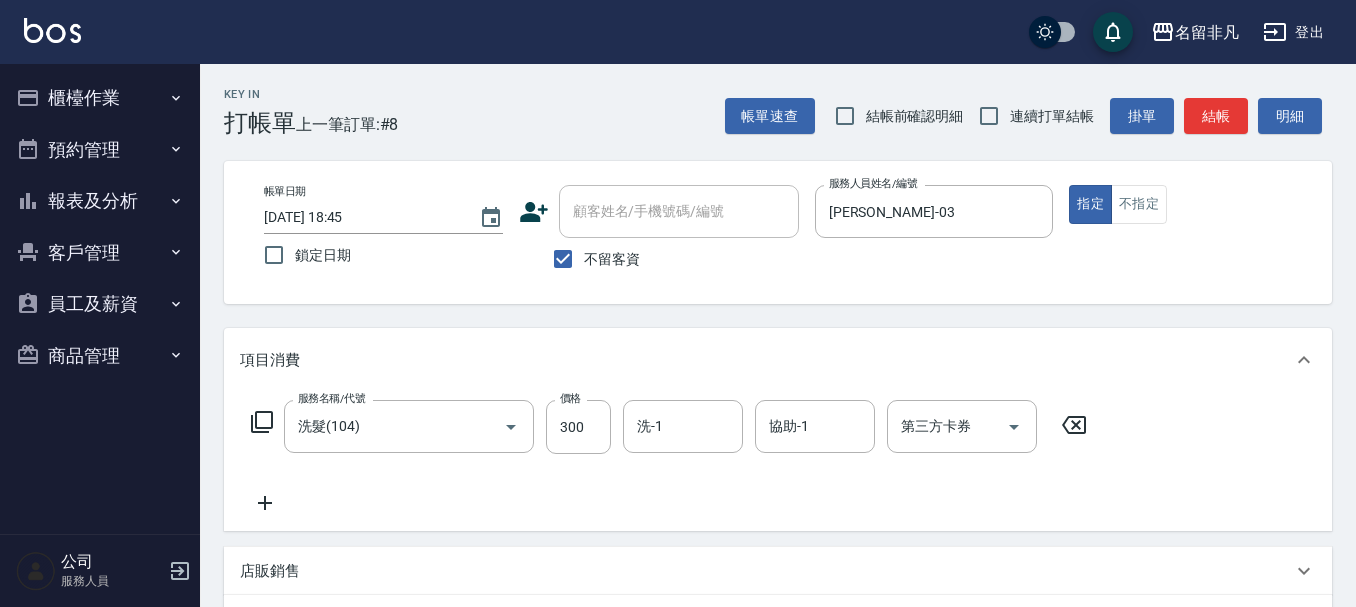 click 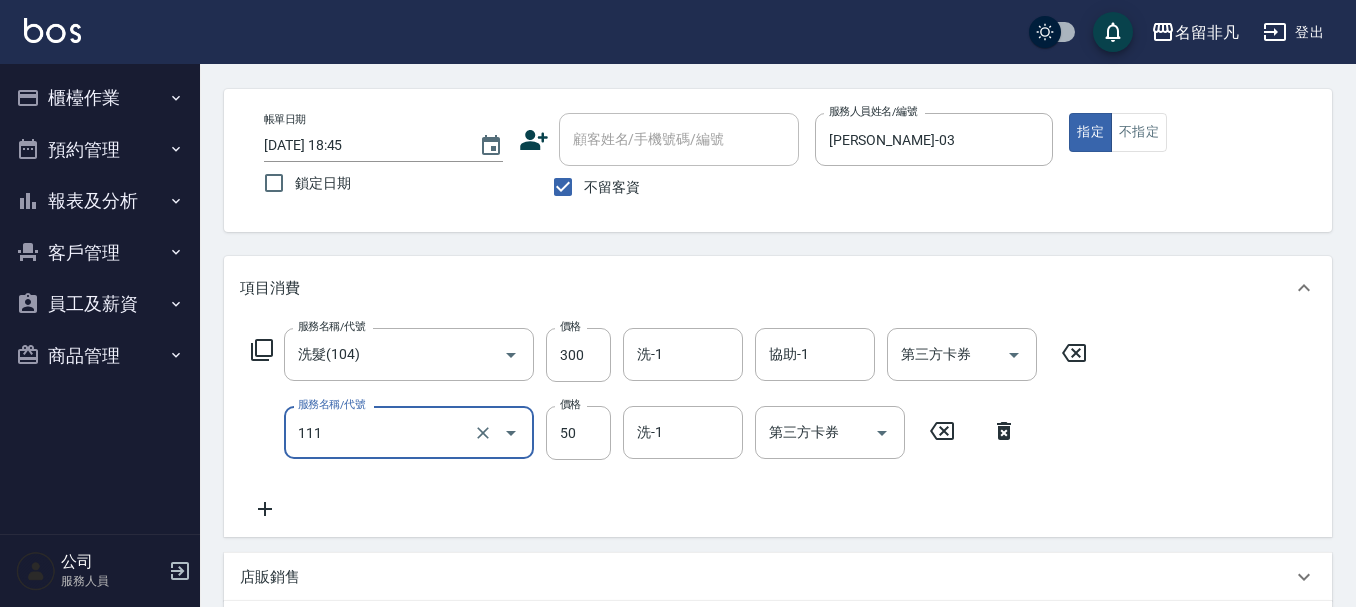 scroll, scrollTop: 100, scrollLeft: 0, axis: vertical 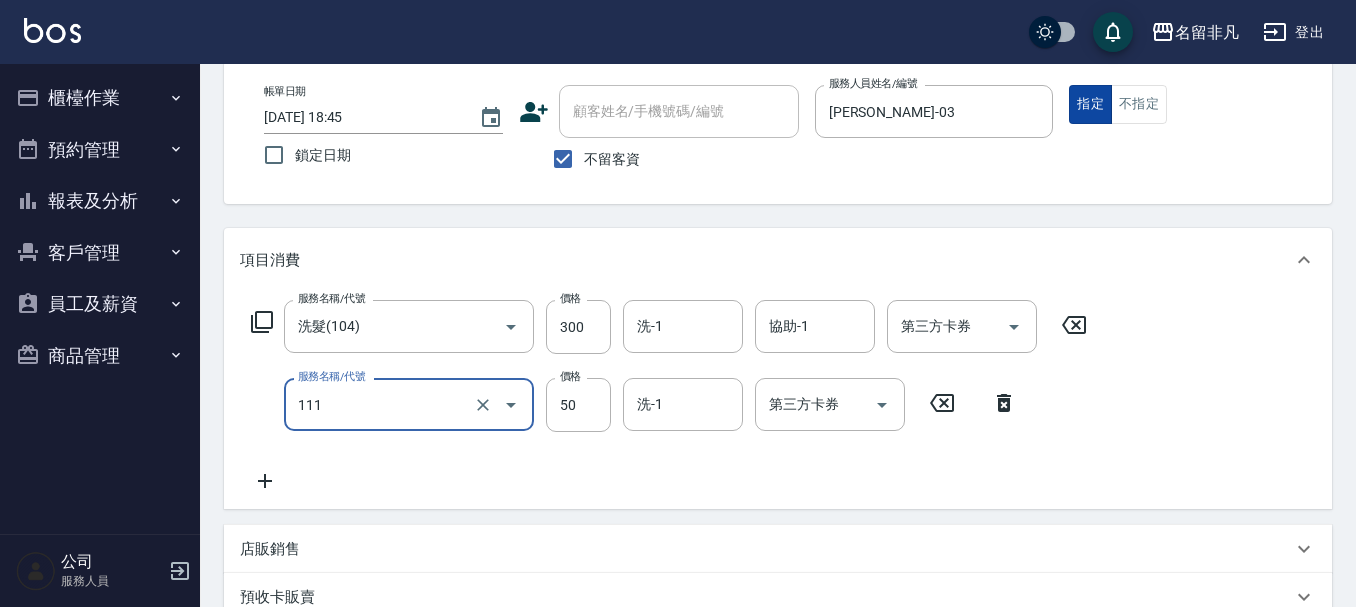 type on "上捲(111)" 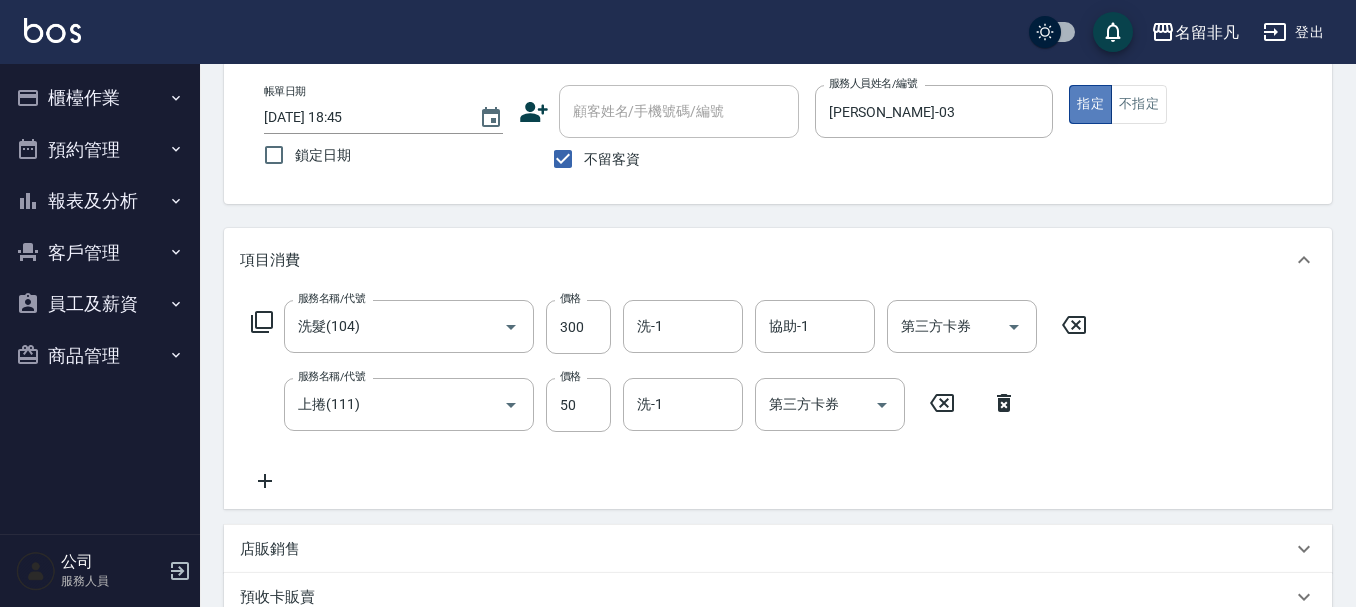 click on "指定" at bounding box center [1090, 104] 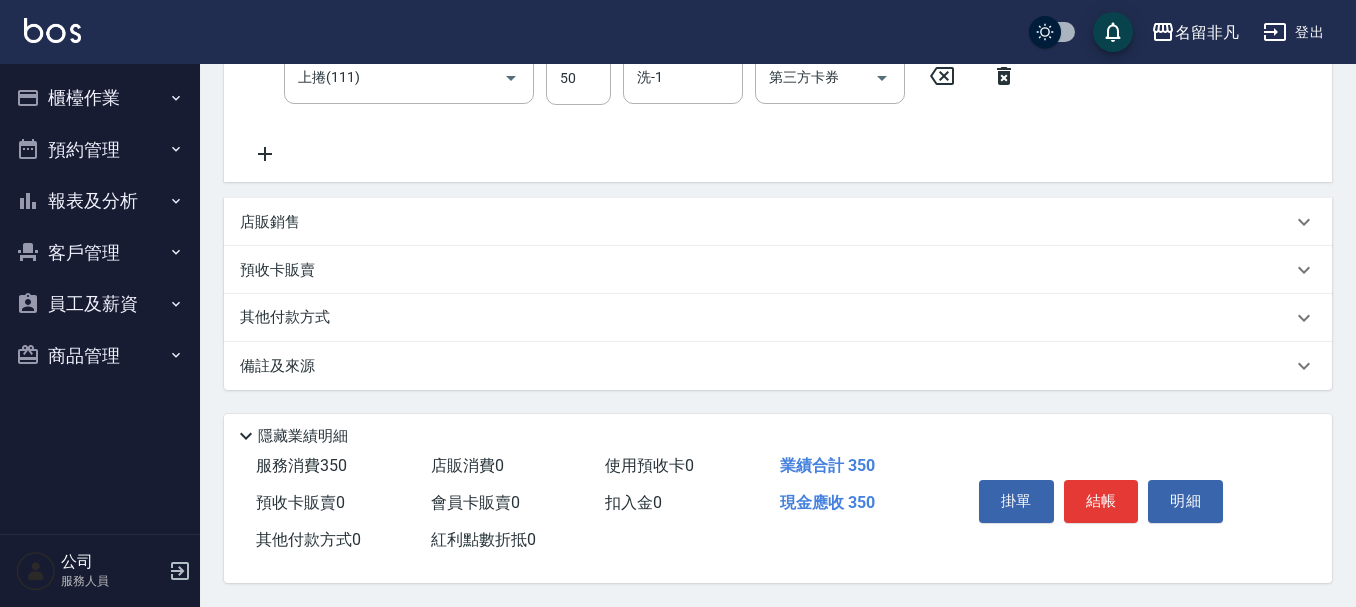 scroll, scrollTop: 436, scrollLeft: 0, axis: vertical 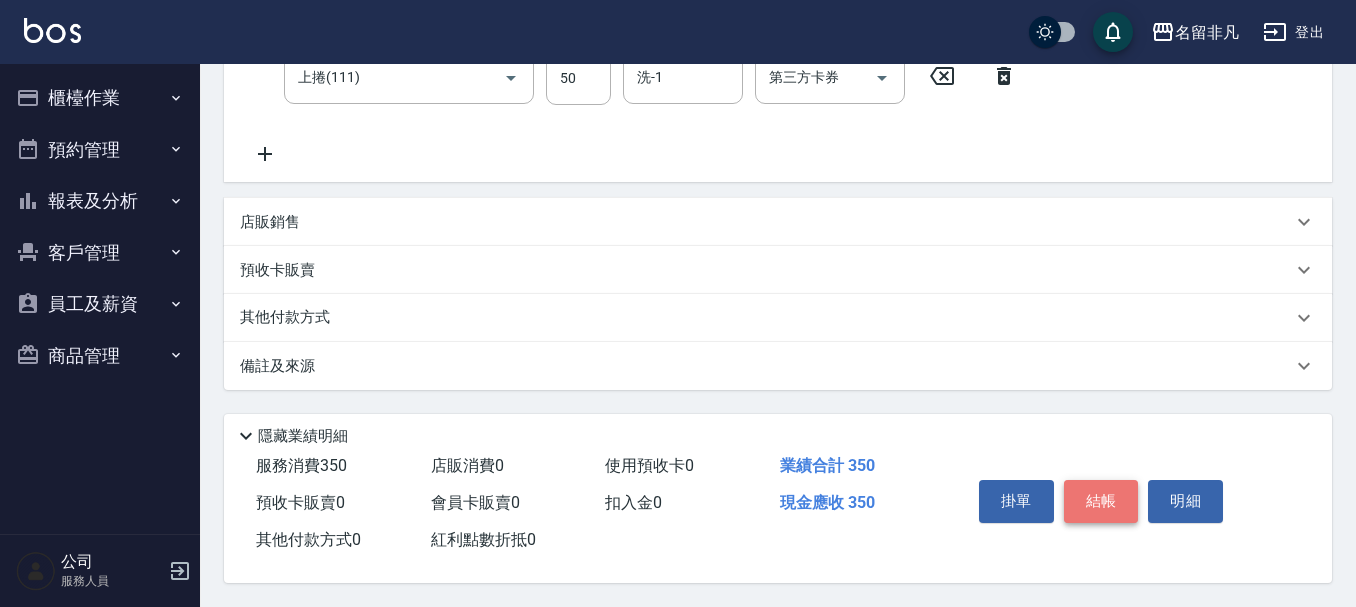 click on "結帳" at bounding box center [1101, 501] 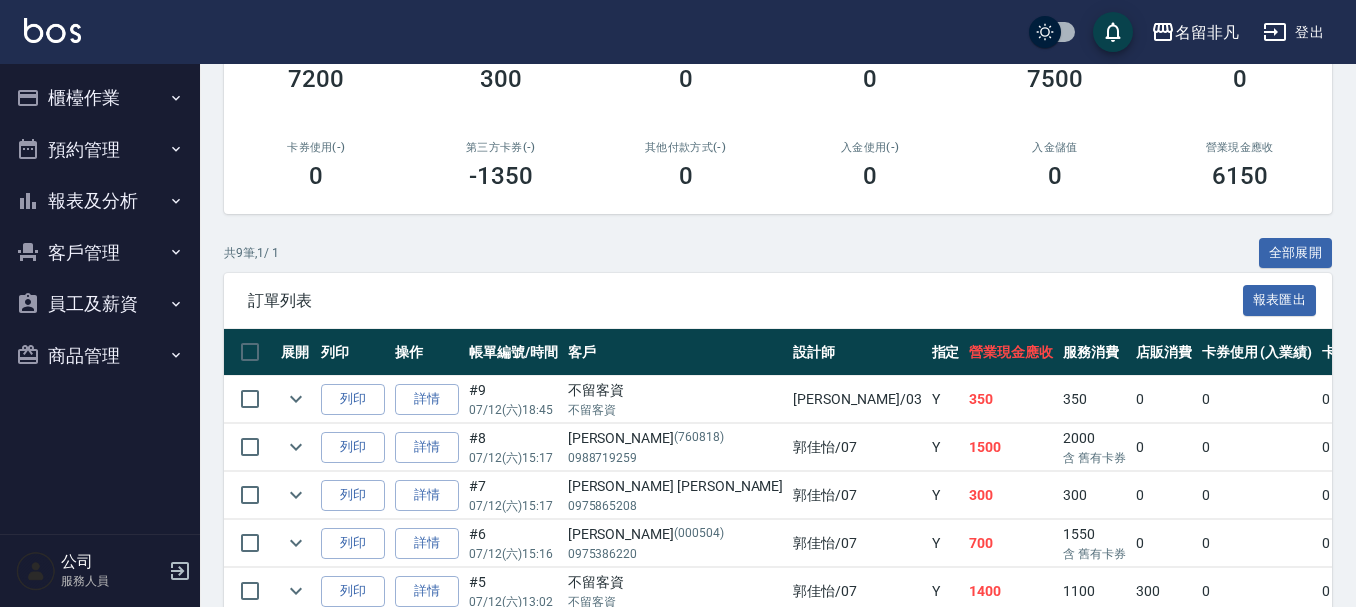 scroll, scrollTop: 300, scrollLeft: 0, axis: vertical 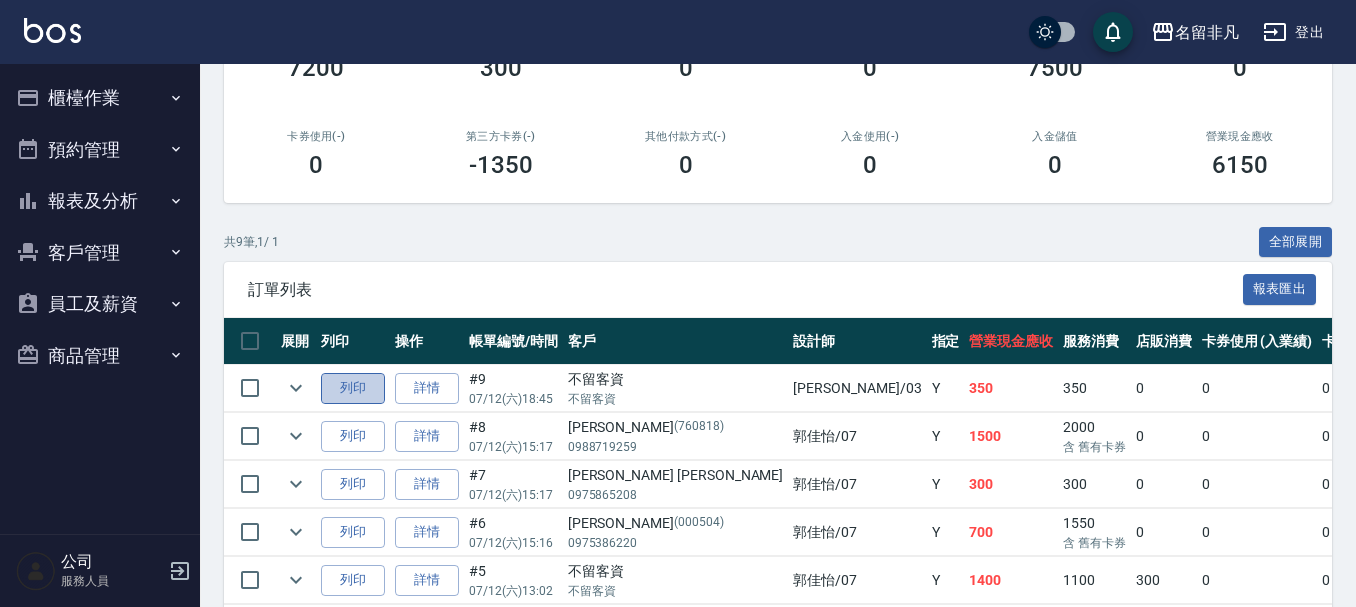 click on "列印" at bounding box center [353, 388] 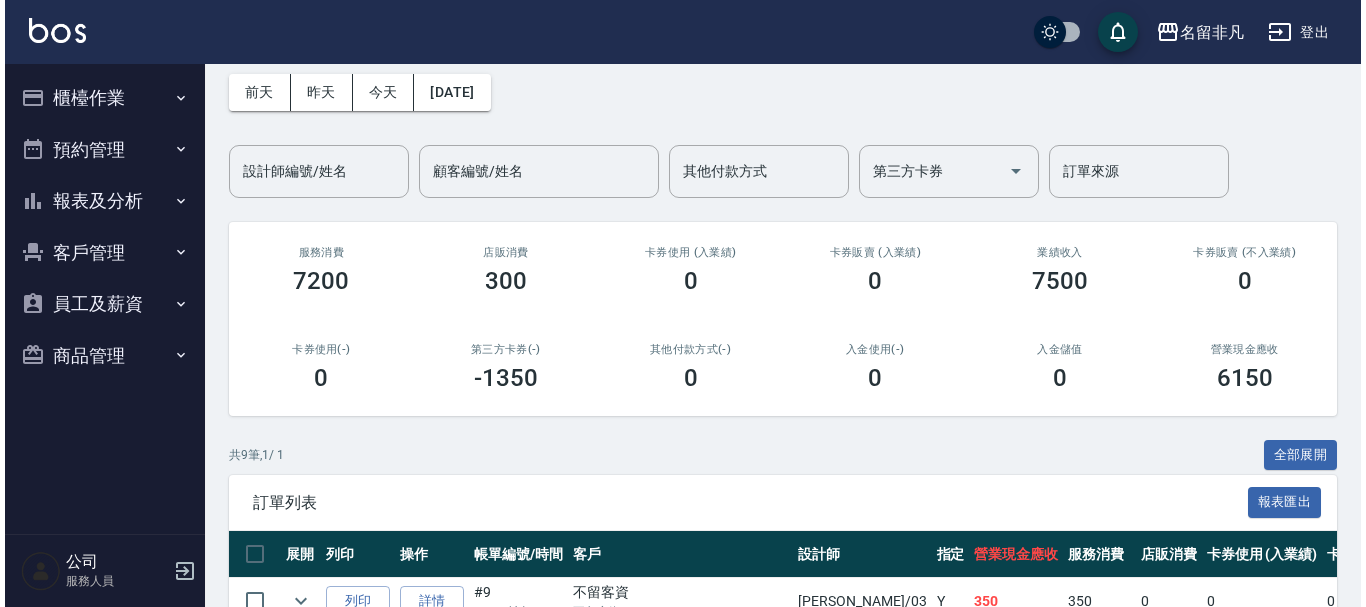scroll, scrollTop: 0, scrollLeft: 0, axis: both 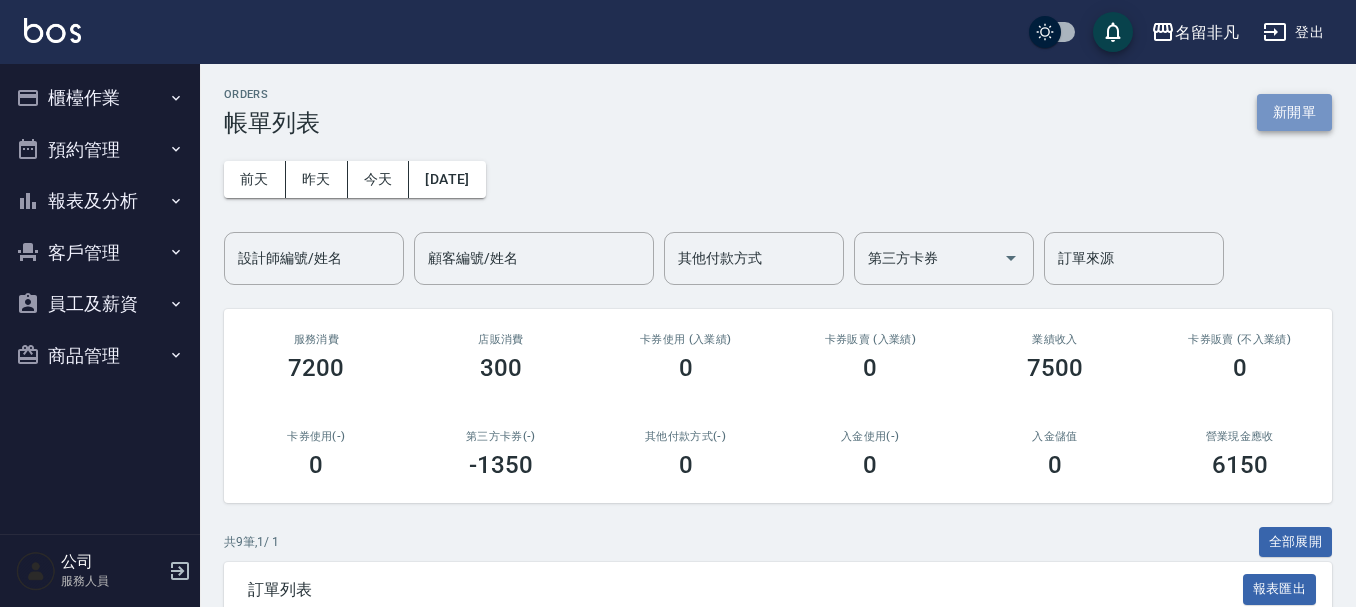 click on "新開單" at bounding box center [1294, 112] 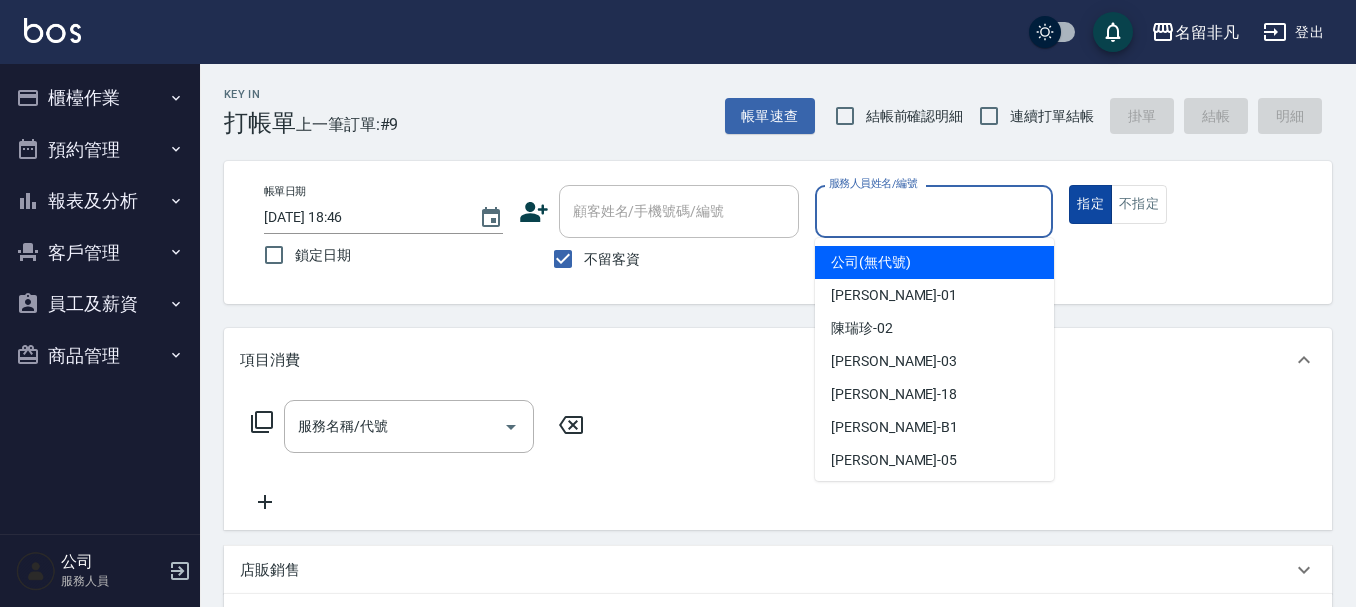 drag, startPoint x: 1008, startPoint y: 215, endPoint x: 1075, endPoint y: 215, distance: 67 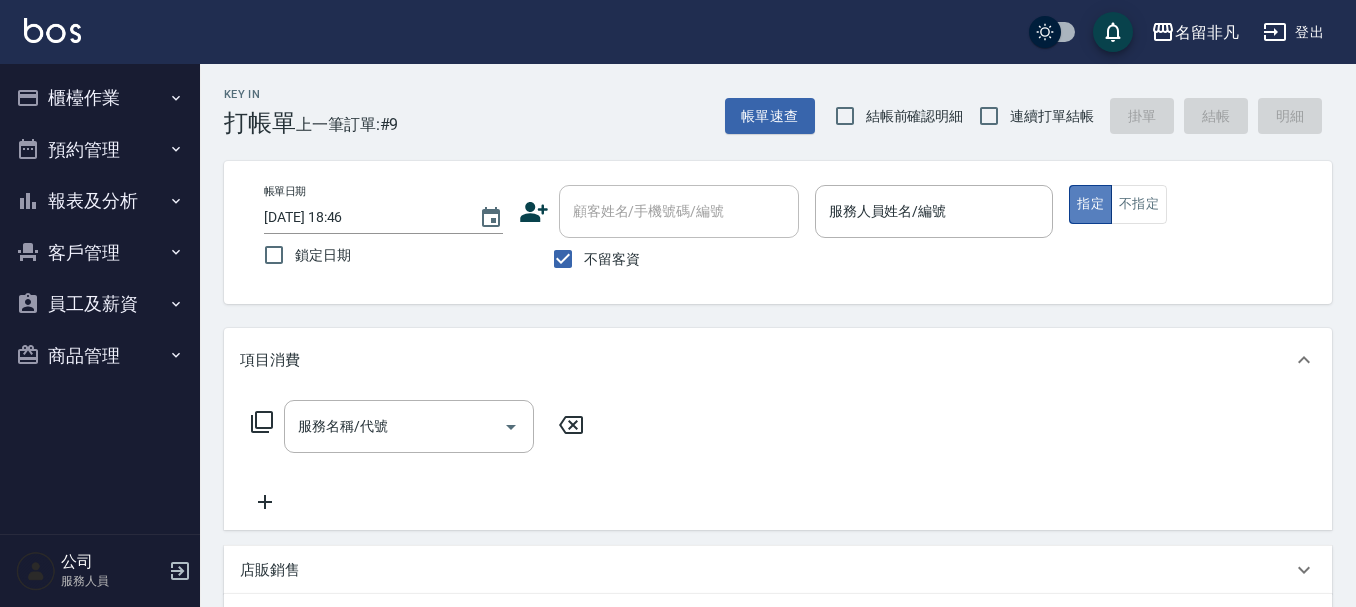 drag, startPoint x: 1084, startPoint y: 201, endPoint x: 941, endPoint y: 280, distance: 163.37074 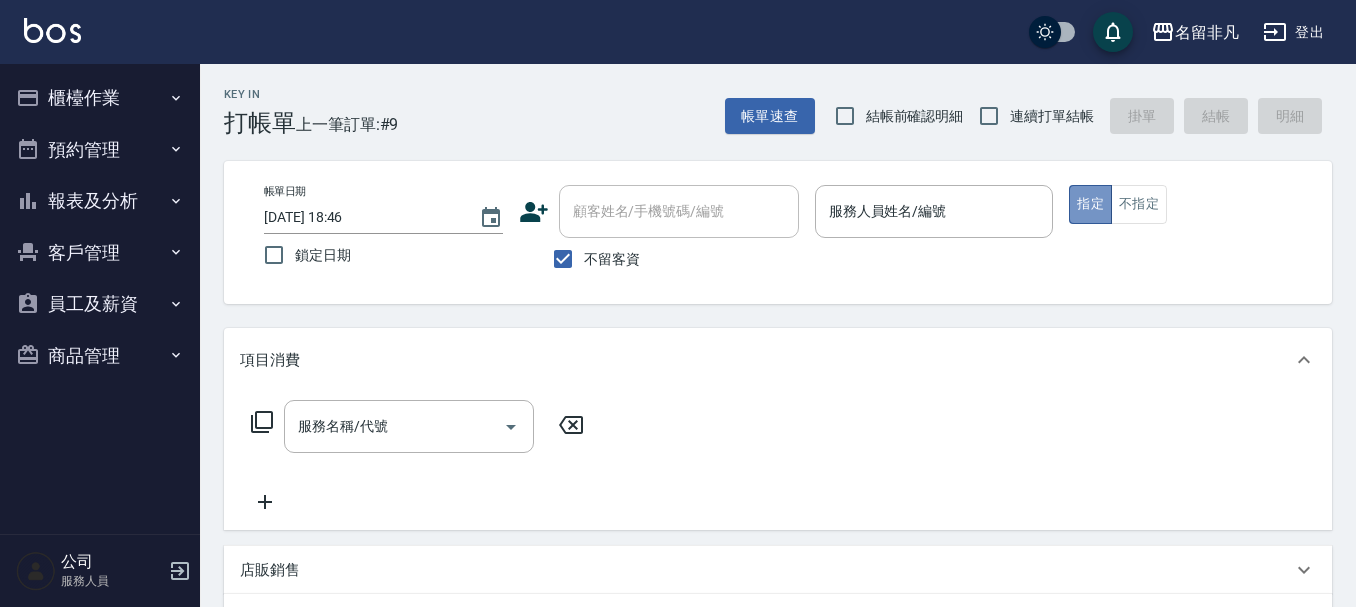 click on "指定" at bounding box center (1090, 204) 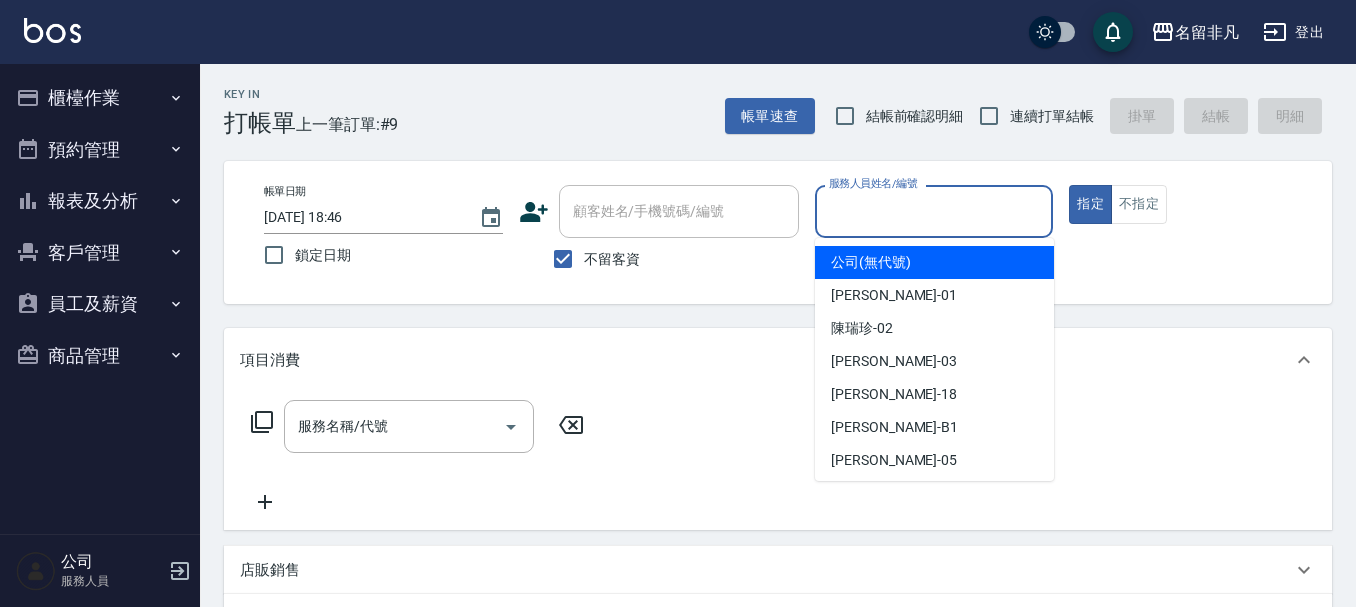 click on "服務人員姓名/編號" at bounding box center [934, 211] 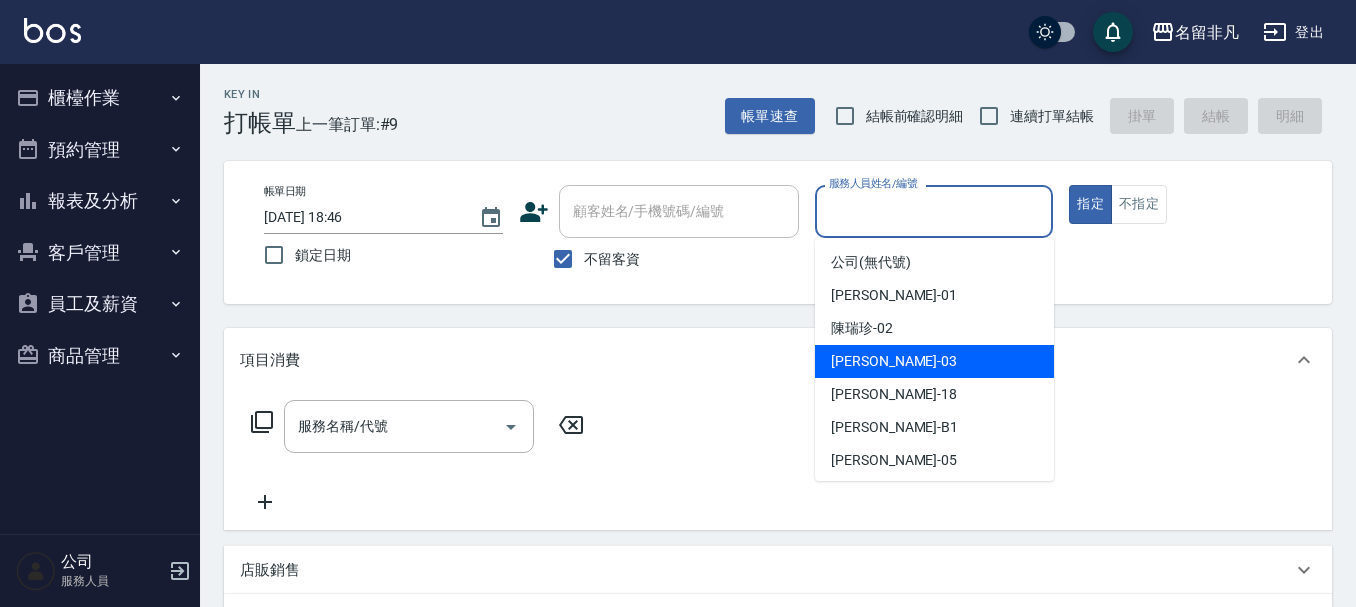 click on "[PERSON_NAME] -03" at bounding box center (934, 361) 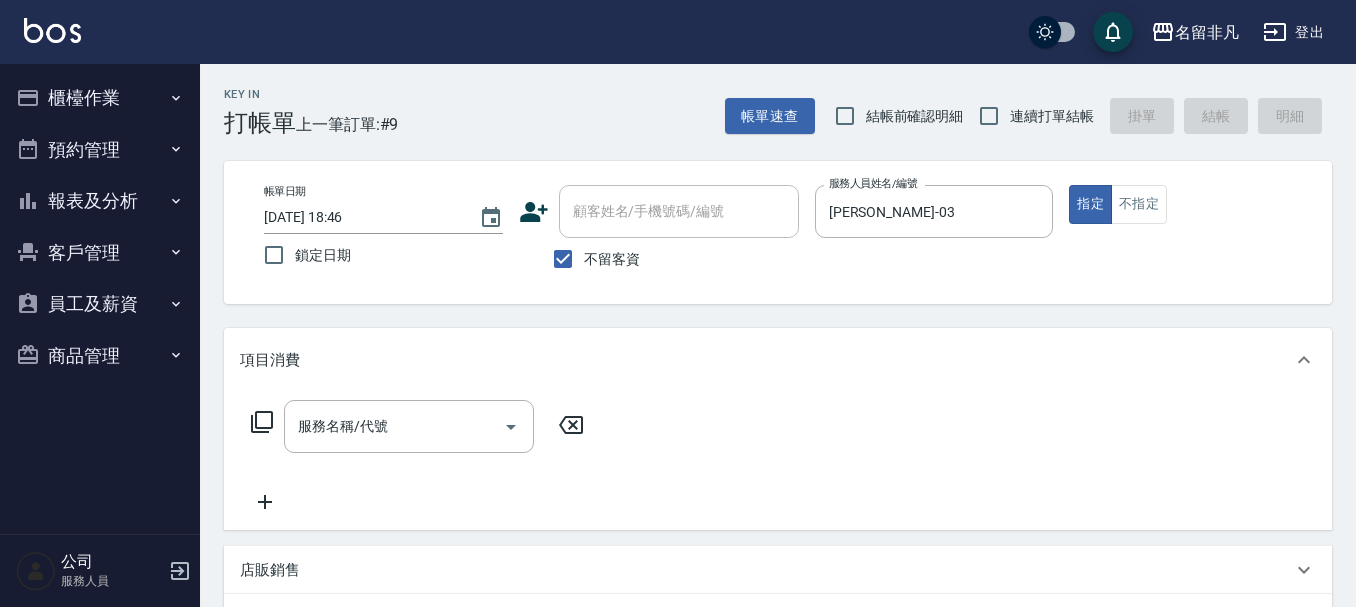 click 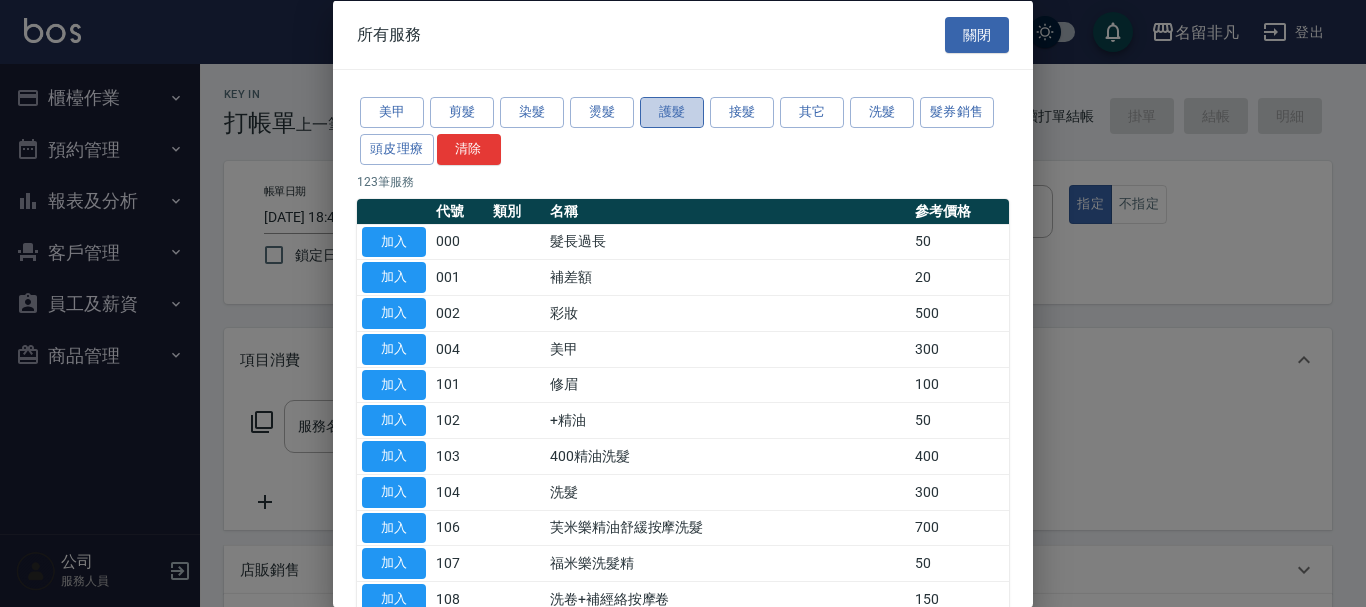 click on "護髮" at bounding box center [672, 112] 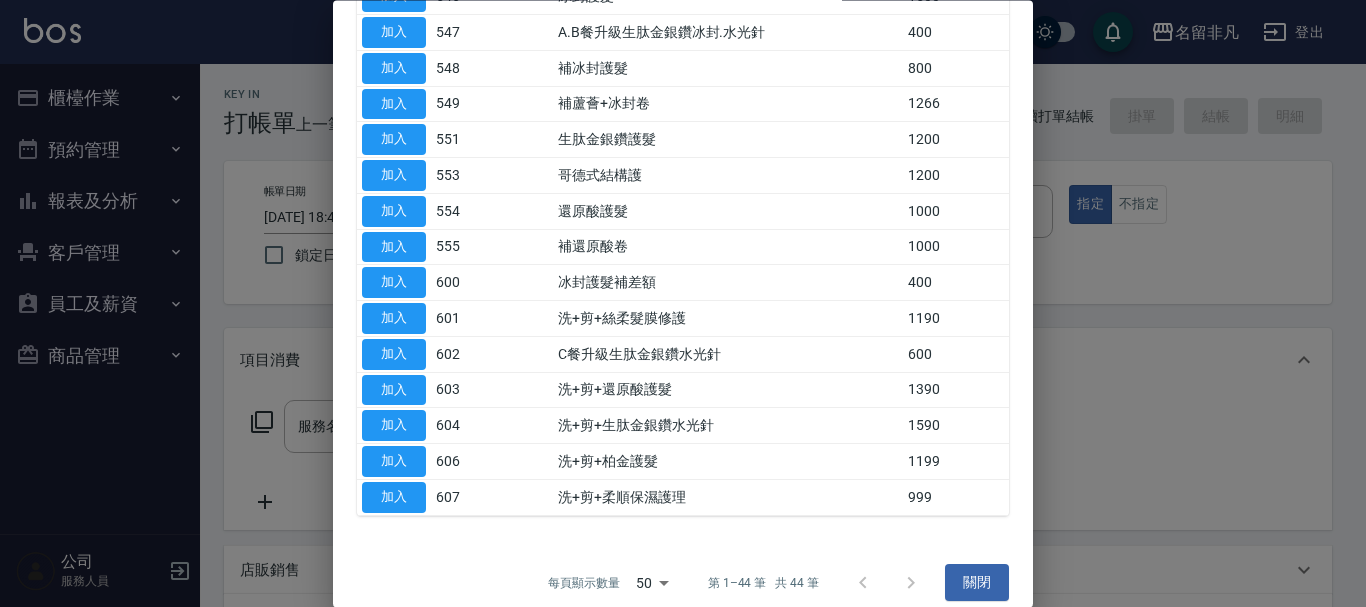 scroll, scrollTop: 1300, scrollLeft: 0, axis: vertical 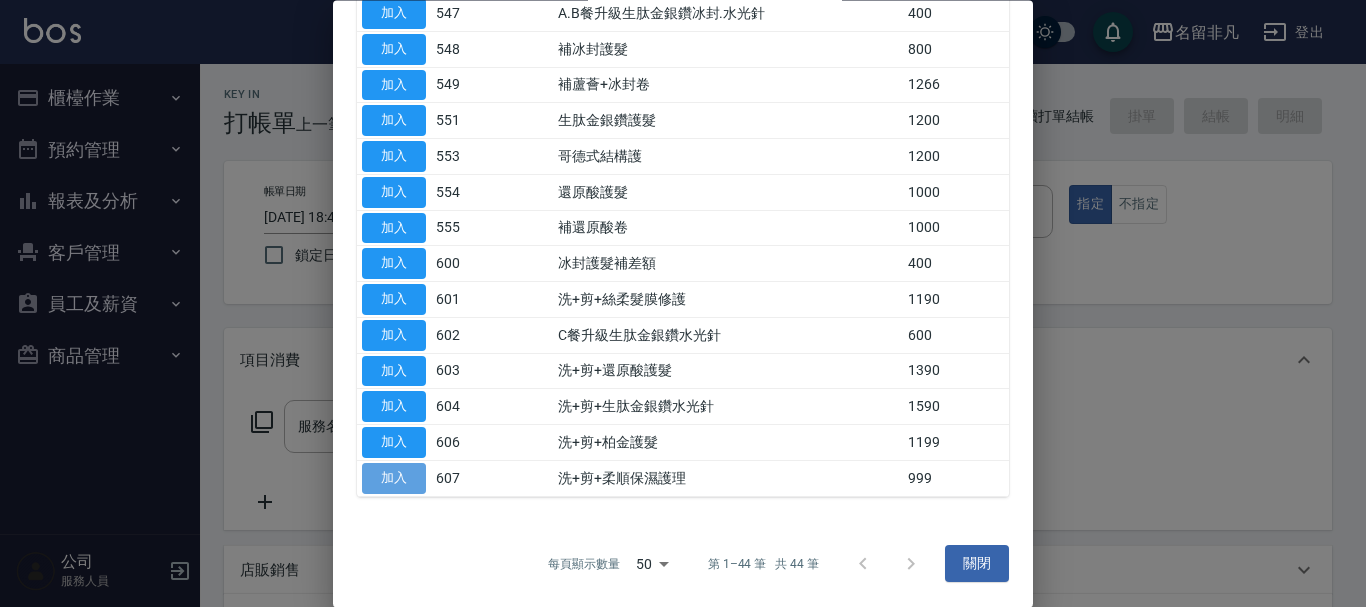 click on "加入" at bounding box center (394, 478) 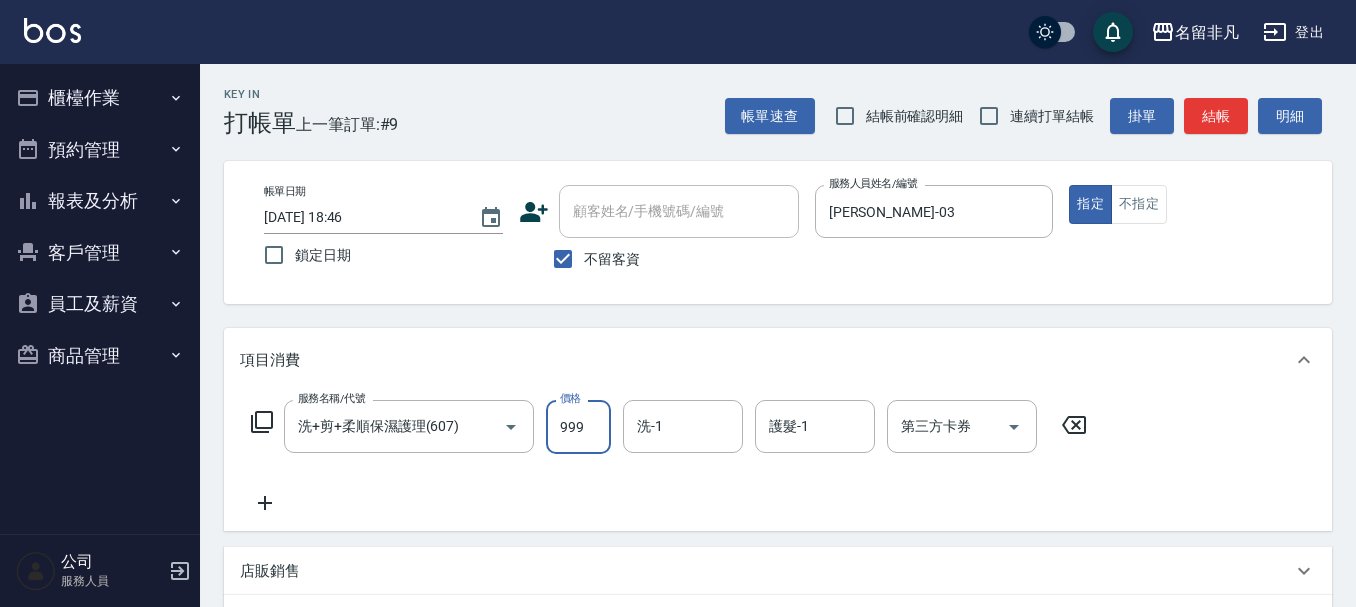 click on "999" at bounding box center (578, 427) 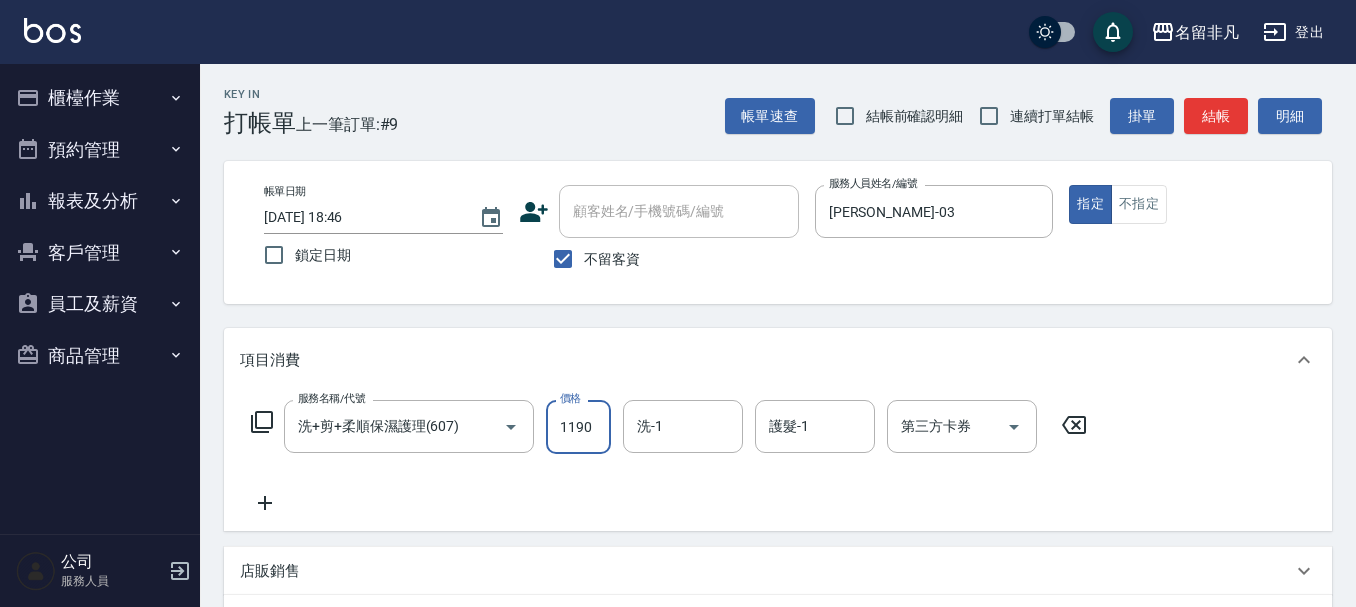 type on "1190" 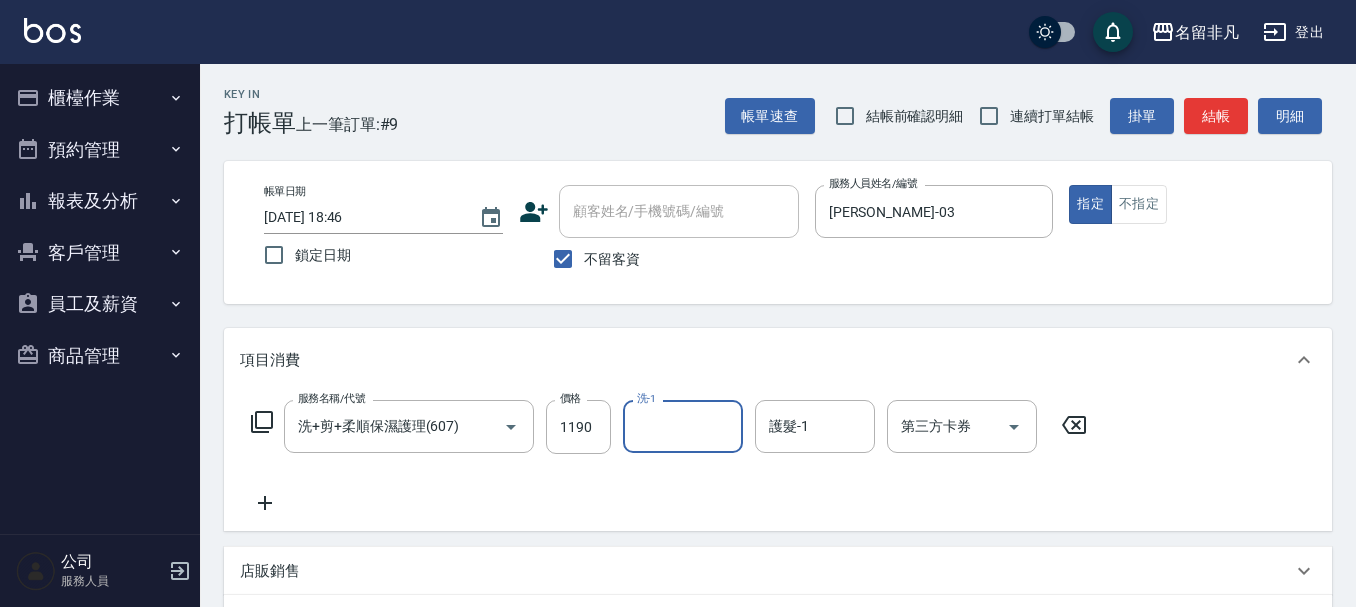 click 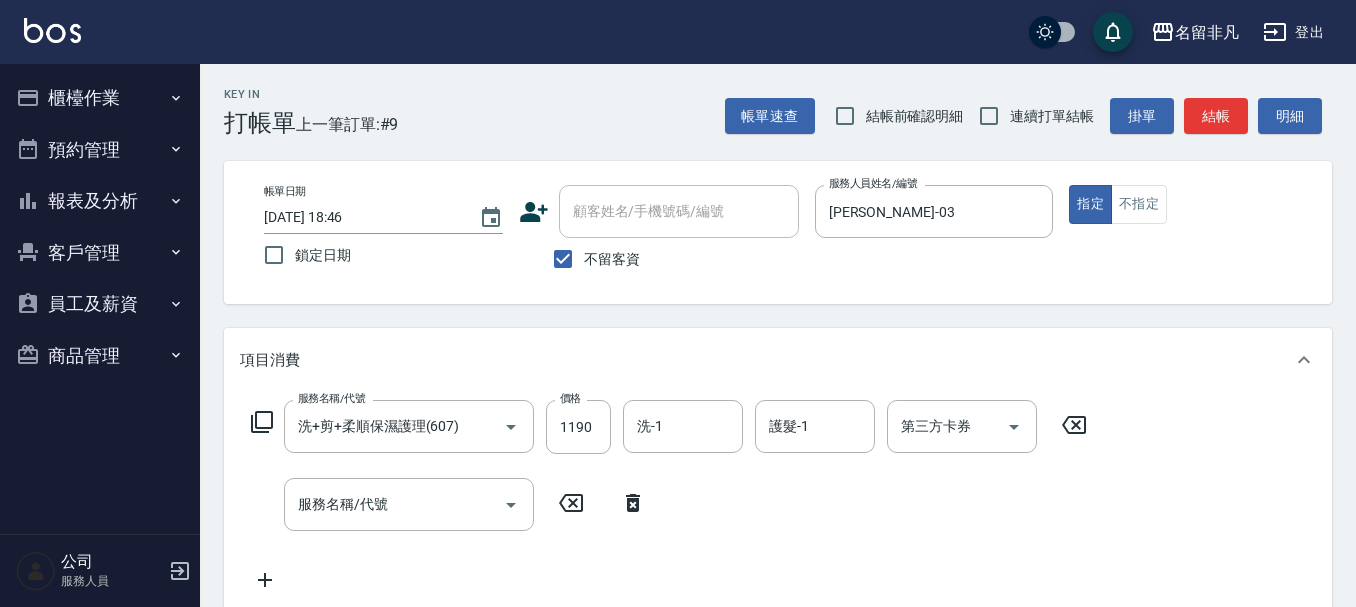 click 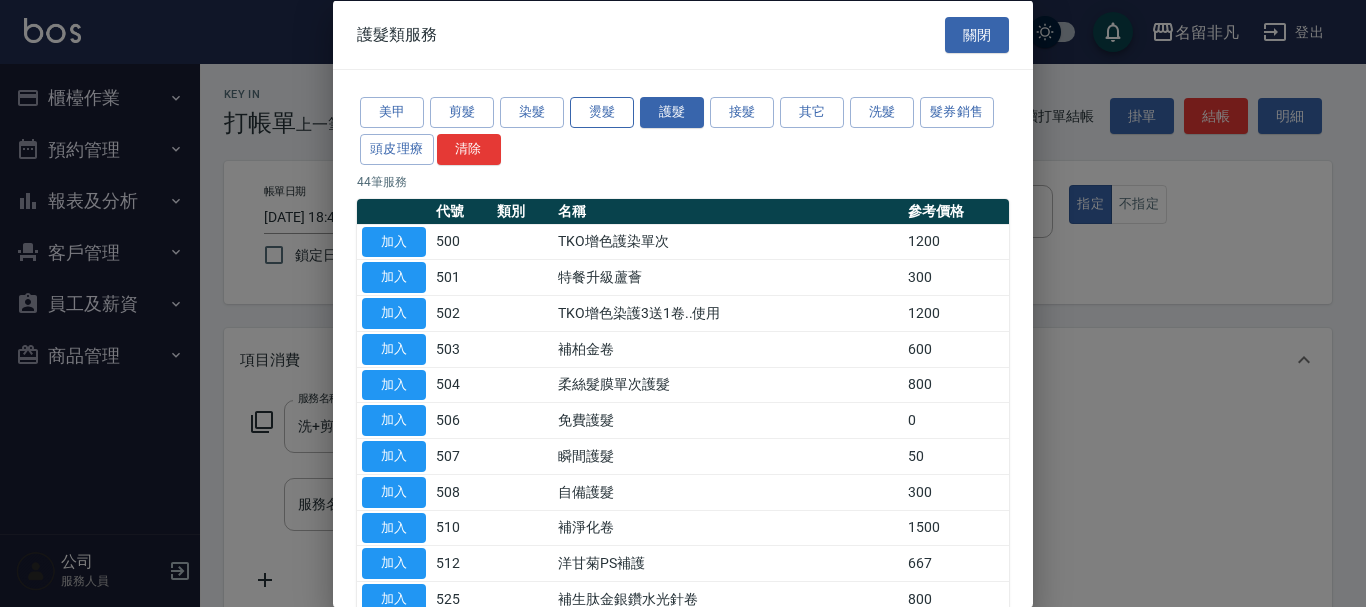 click on "燙髮" at bounding box center (602, 112) 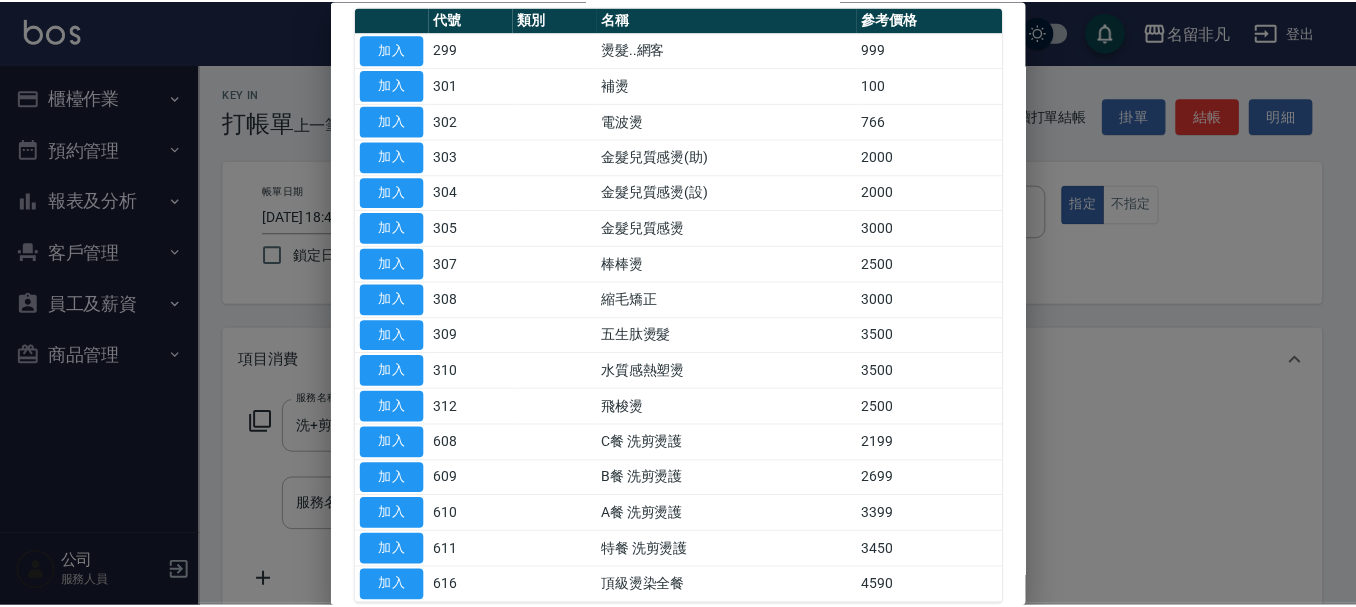 scroll, scrollTop: 200, scrollLeft: 0, axis: vertical 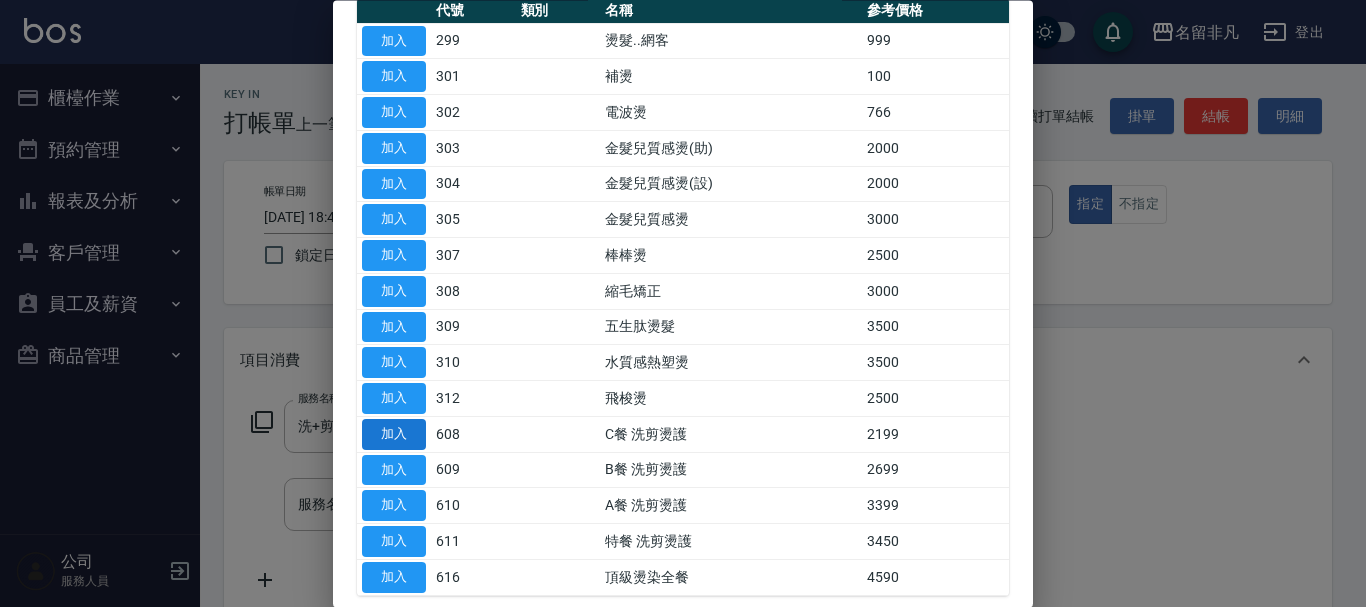 click on "加入" at bounding box center (394, 434) 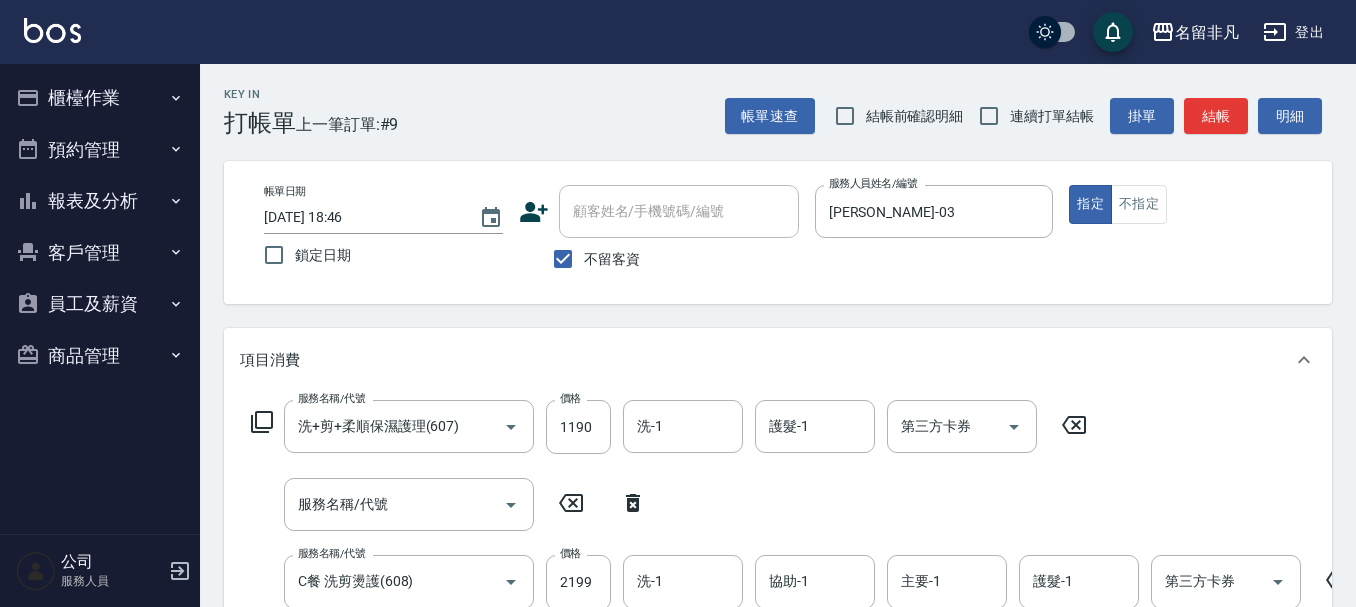 click 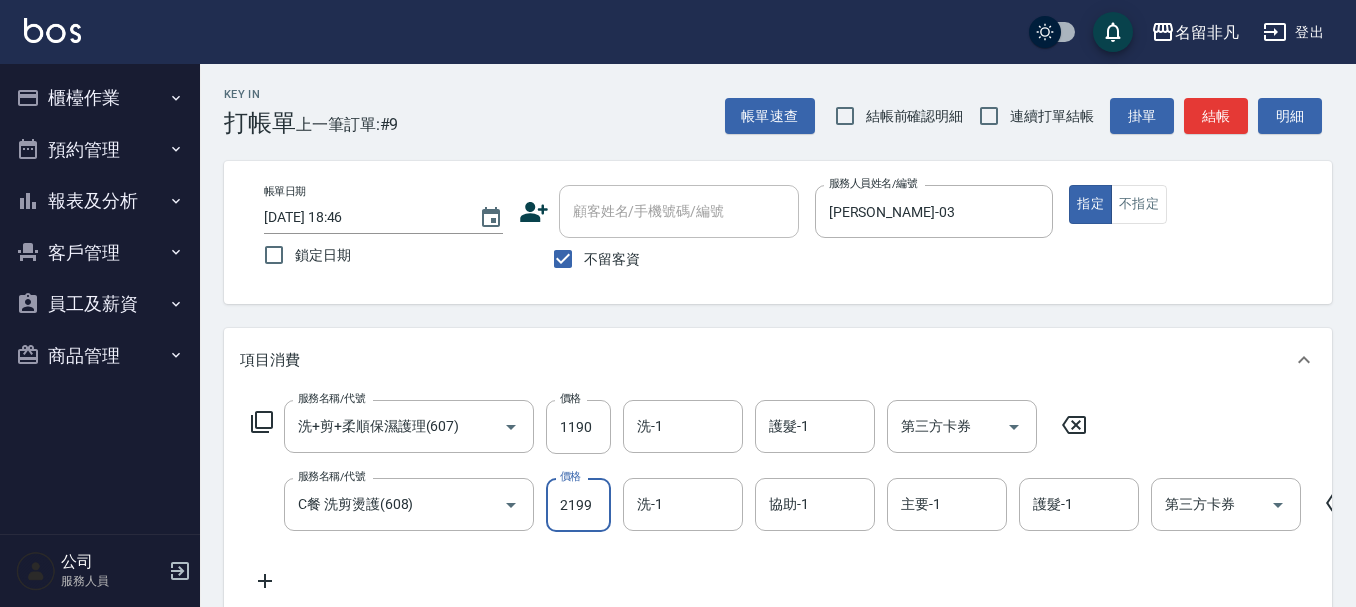 click on "2199" at bounding box center [578, 505] 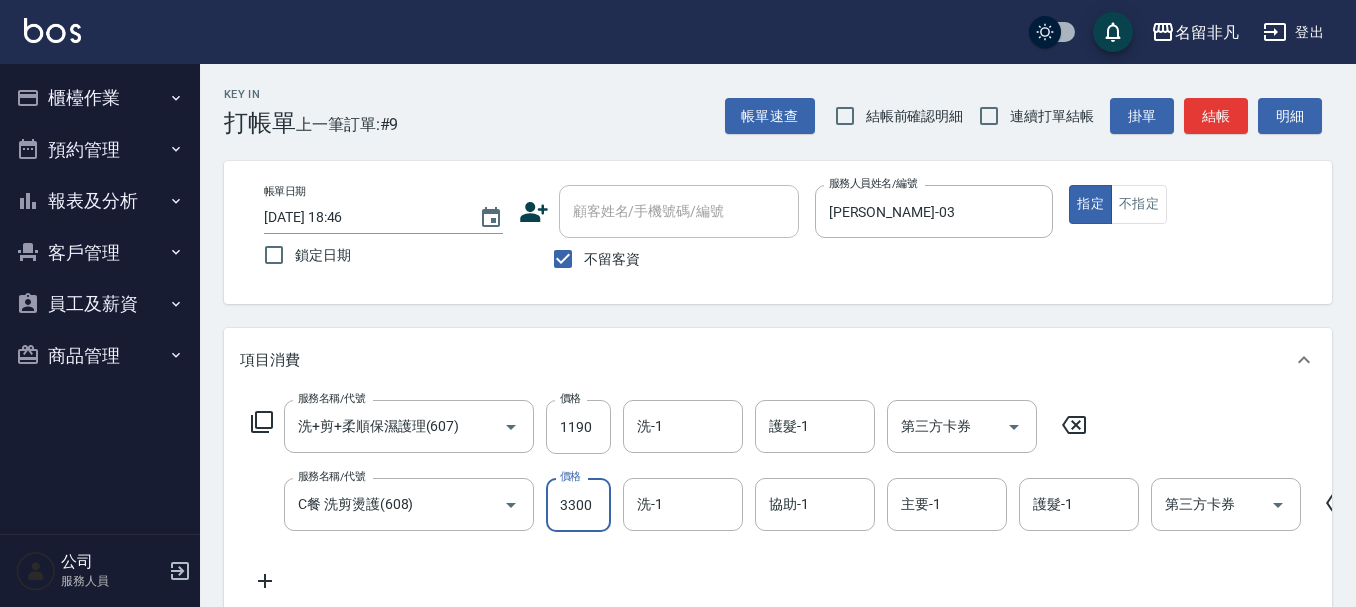 type on "3300" 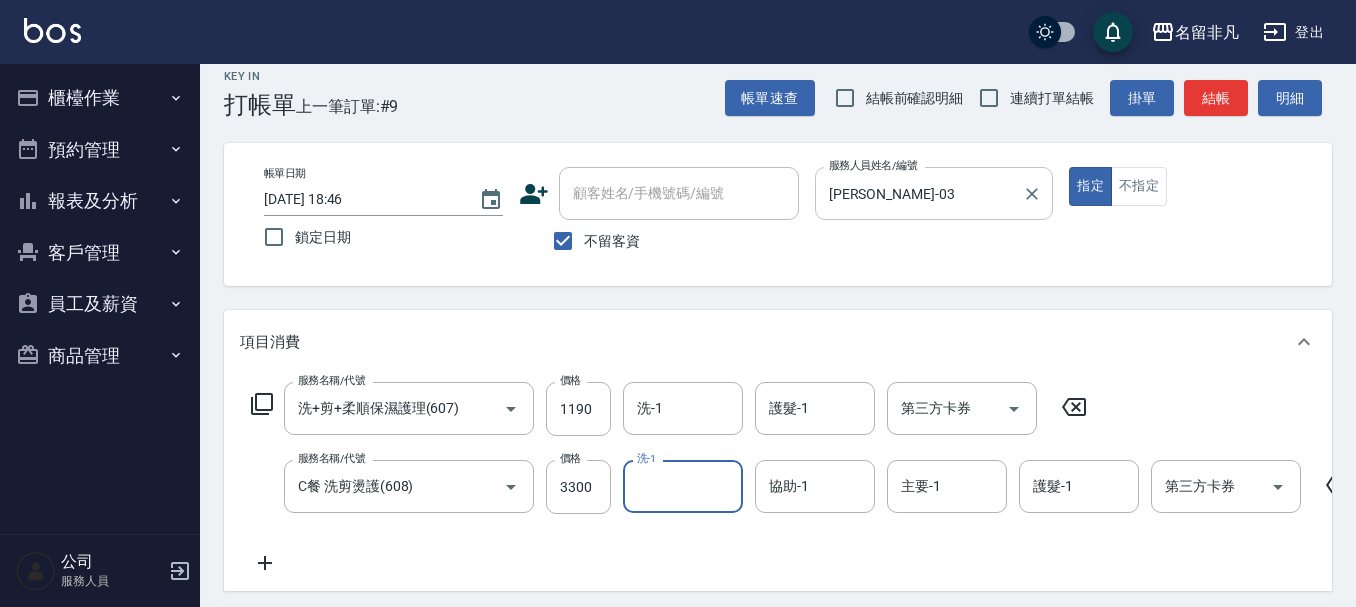scroll, scrollTop: 0, scrollLeft: 0, axis: both 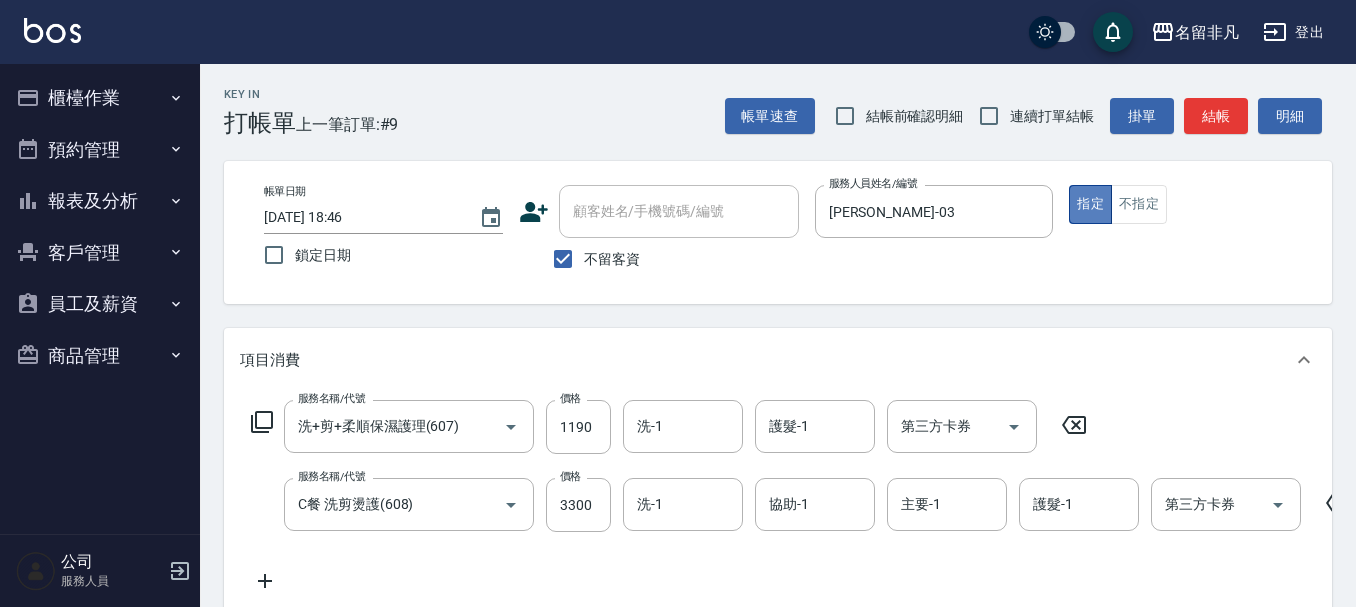 click on "指定" at bounding box center [1090, 204] 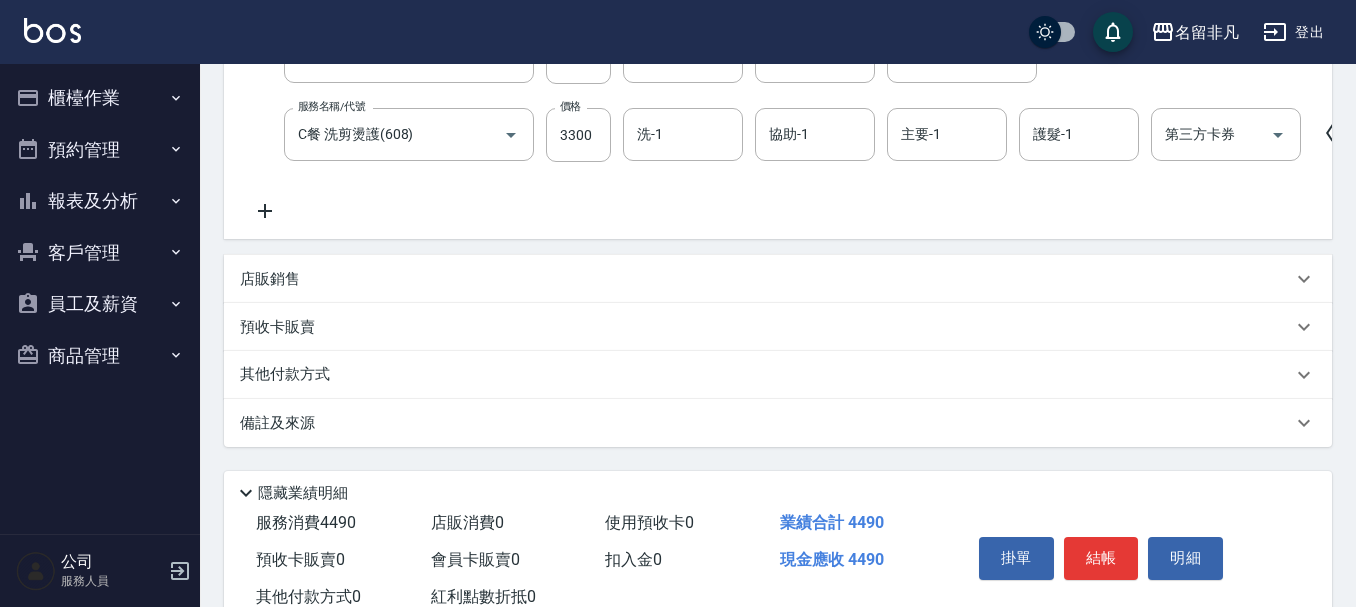 scroll, scrollTop: 451, scrollLeft: 0, axis: vertical 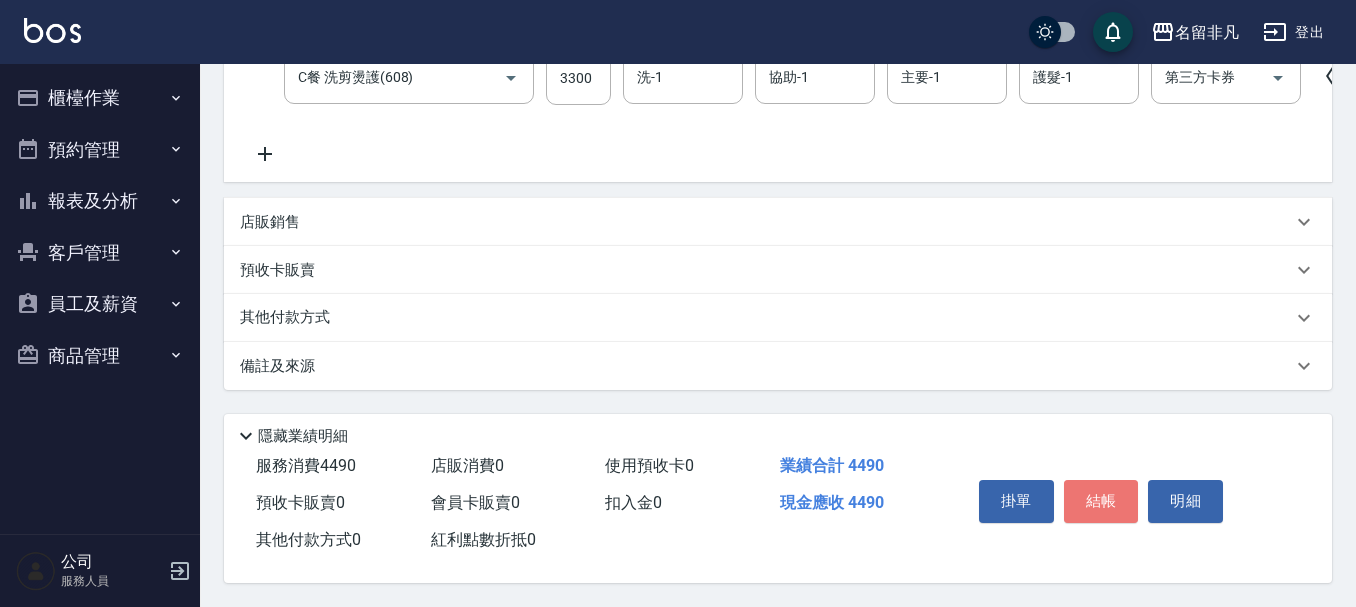 click on "結帳" at bounding box center (1101, 501) 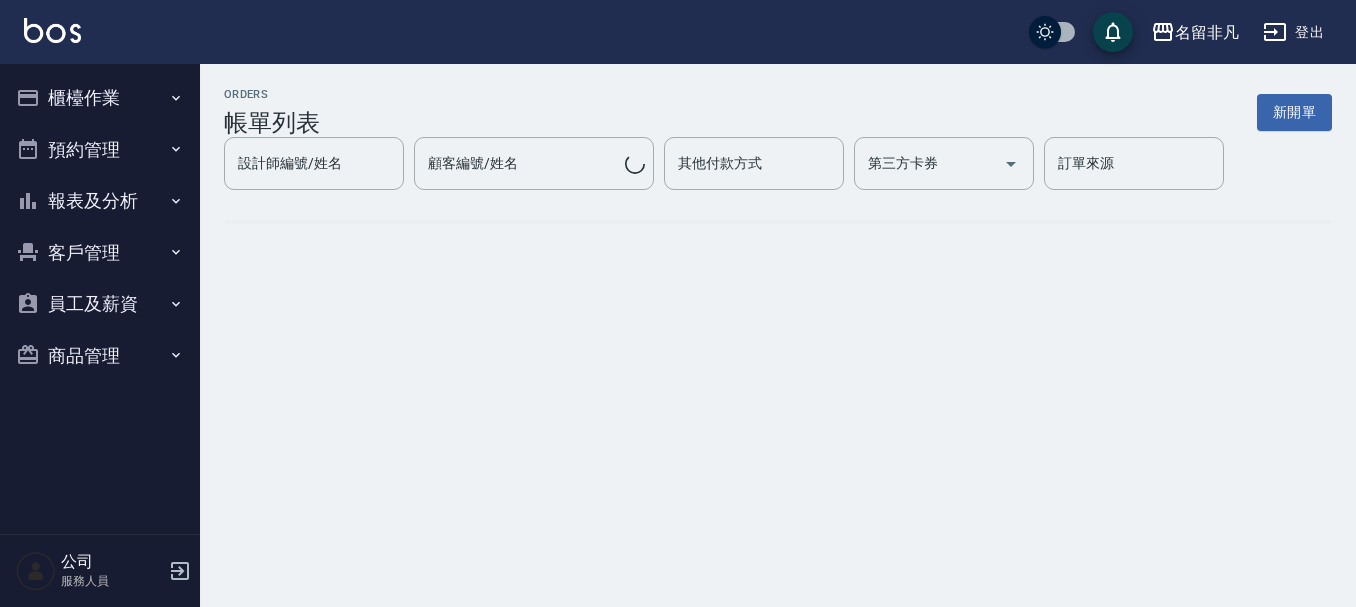 scroll, scrollTop: 0, scrollLeft: 0, axis: both 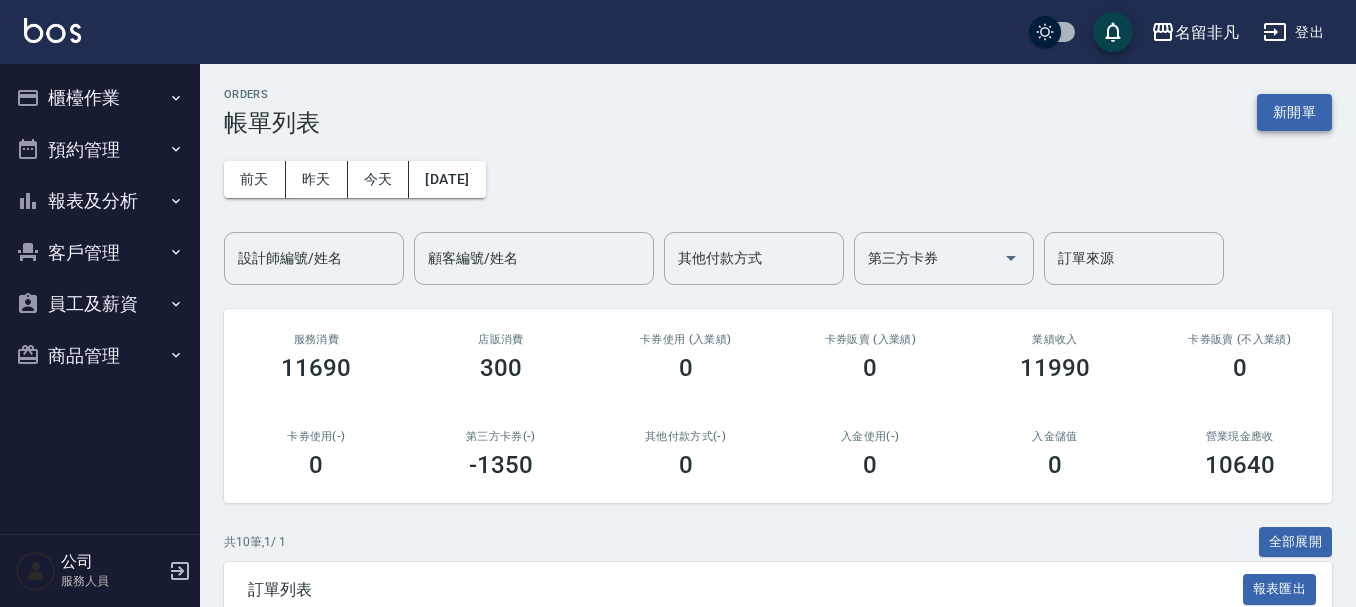 click on "新開單" at bounding box center (1294, 112) 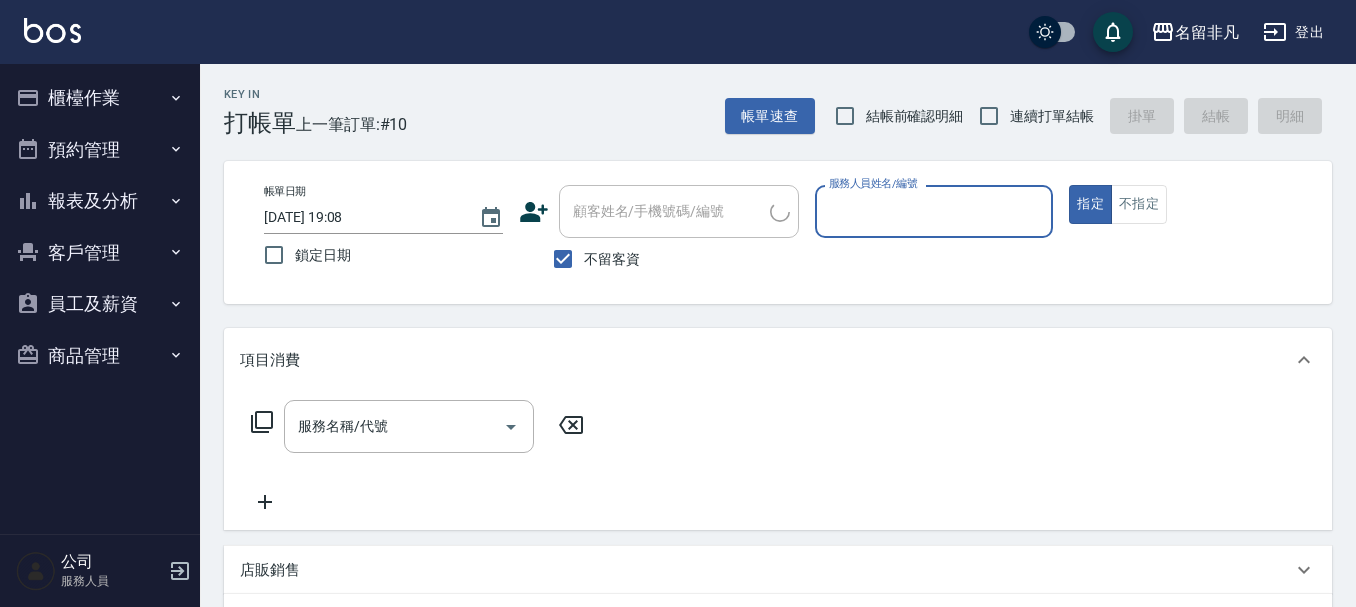 click on "服務人員姓名/編號" at bounding box center [934, 211] 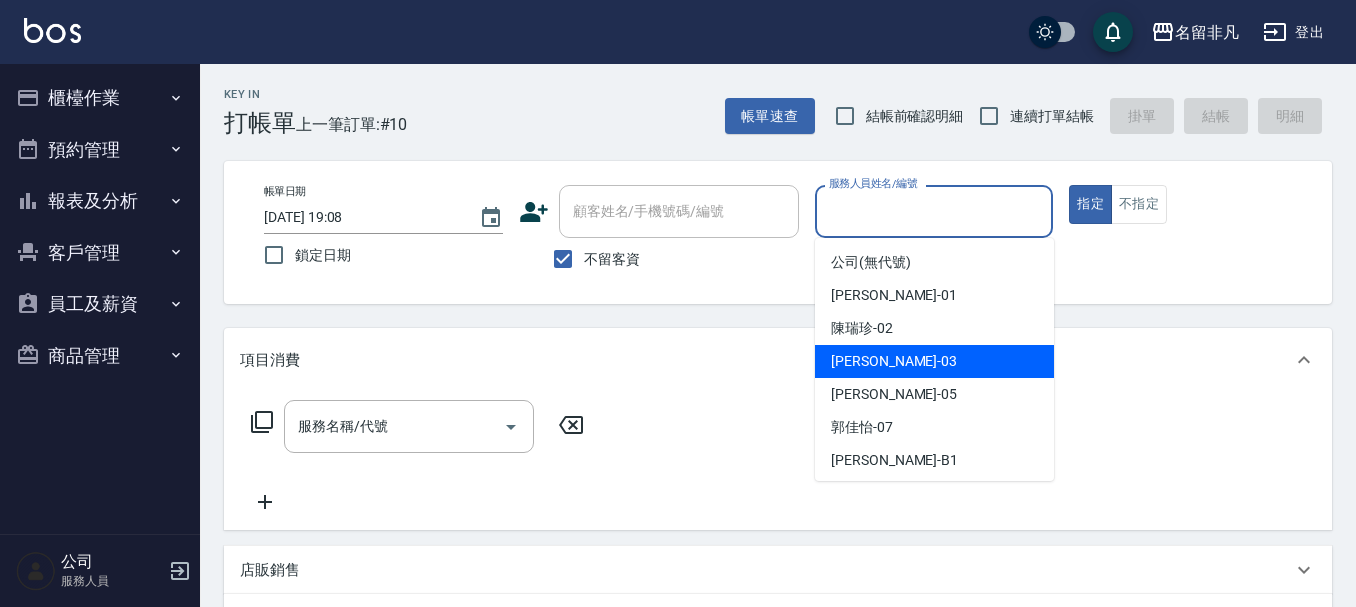 click on "[PERSON_NAME] -03" at bounding box center (934, 361) 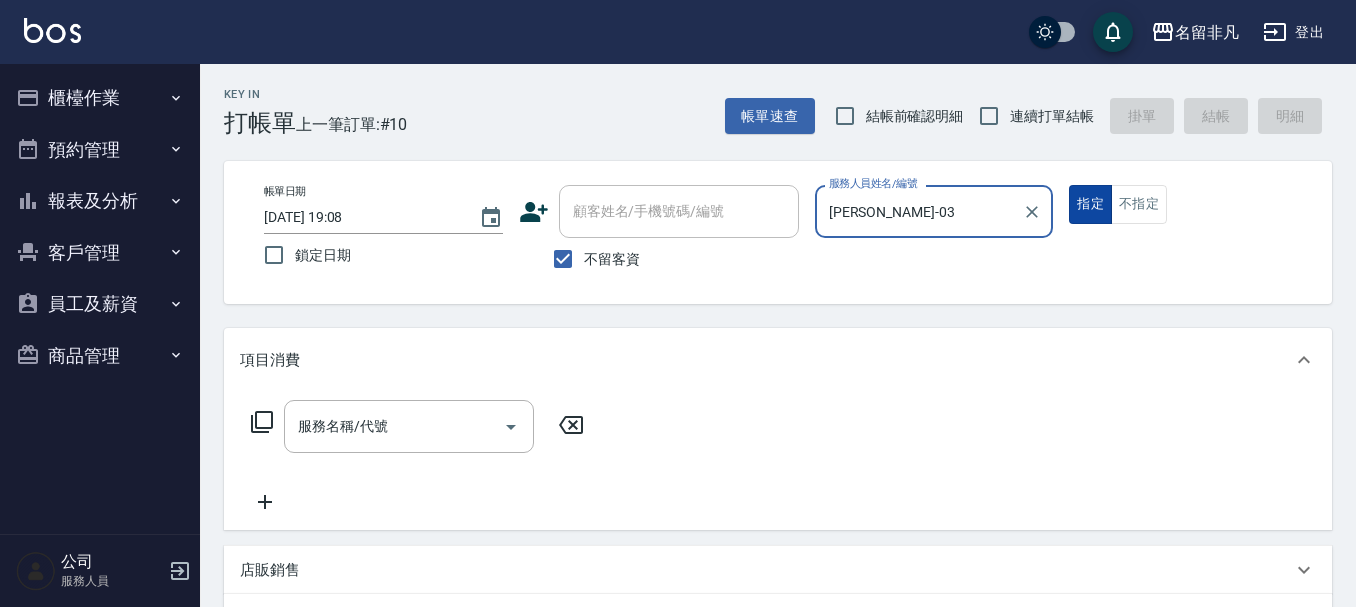 click on "指定" at bounding box center [1090, 204] 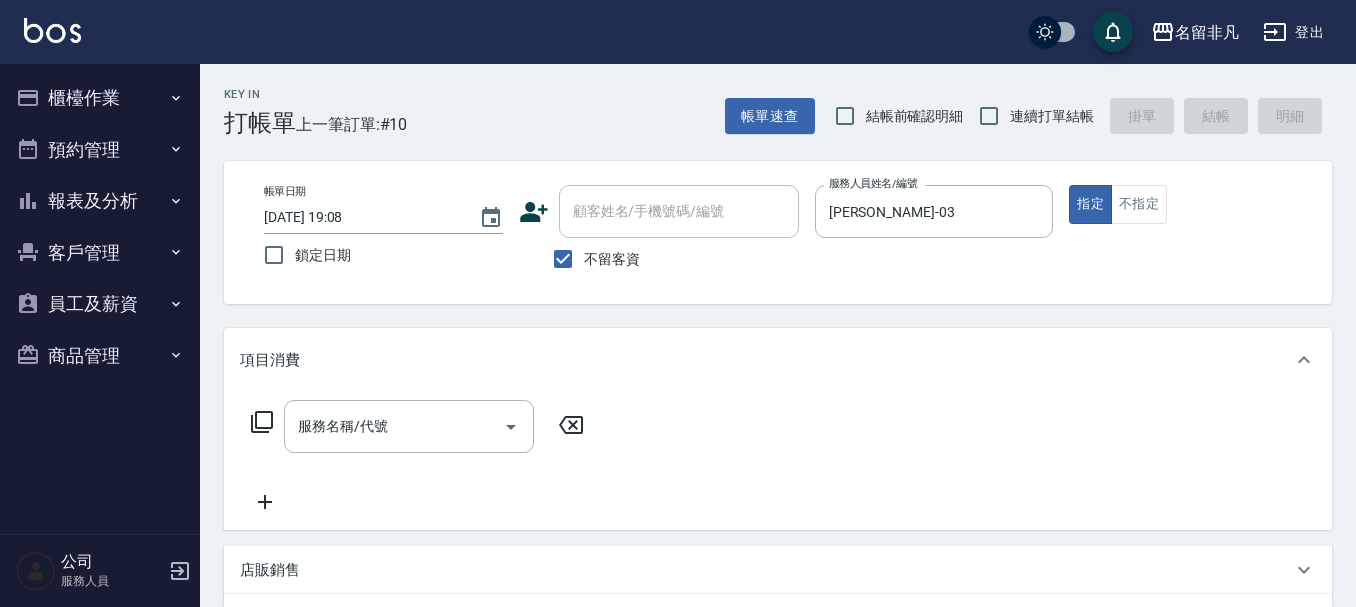 click 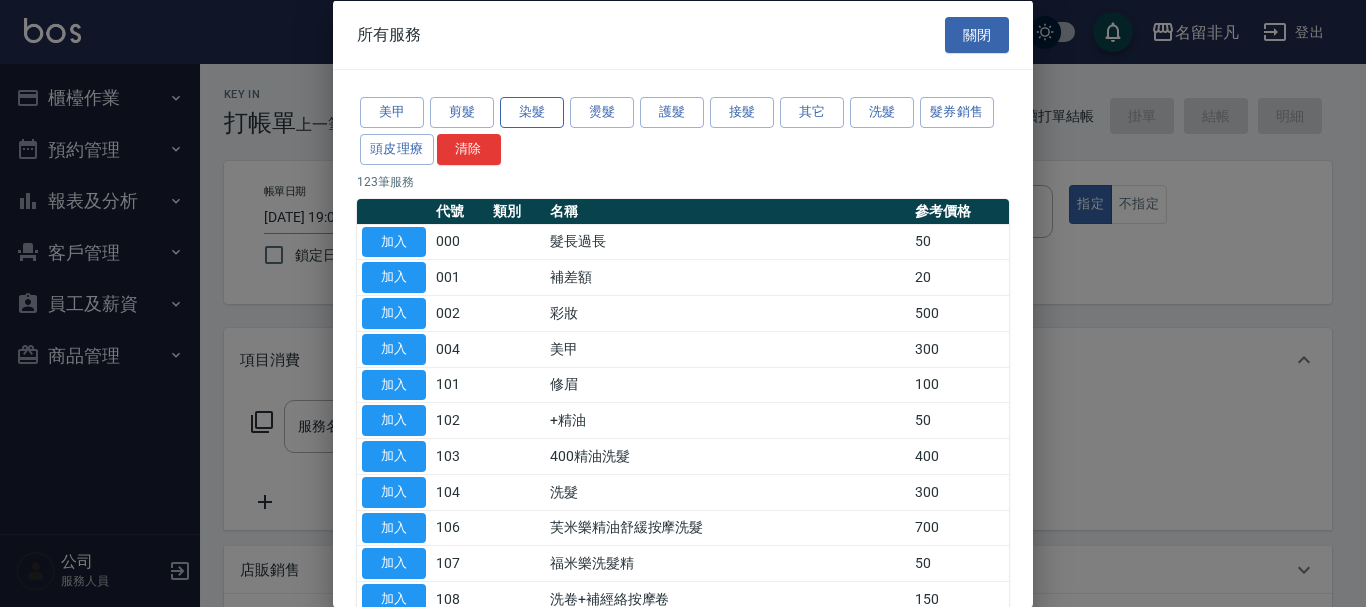 click on "染髮" at bounding box center (532, 112) 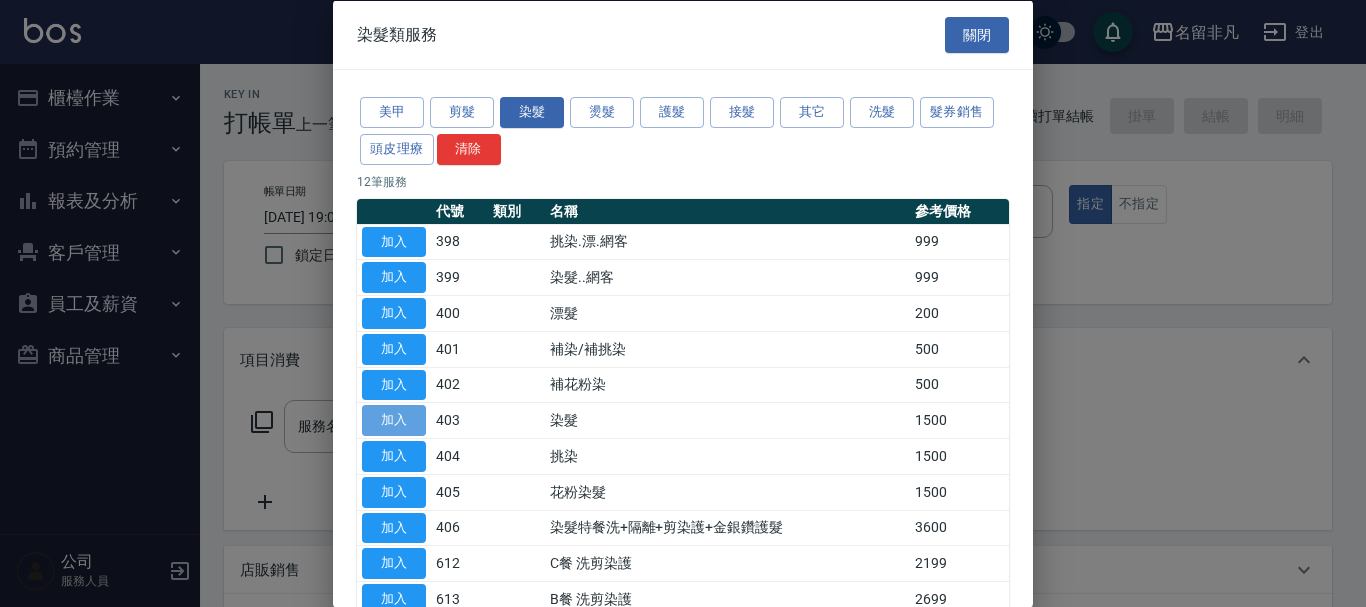 click on "加入" at bounding box center (394, 420) 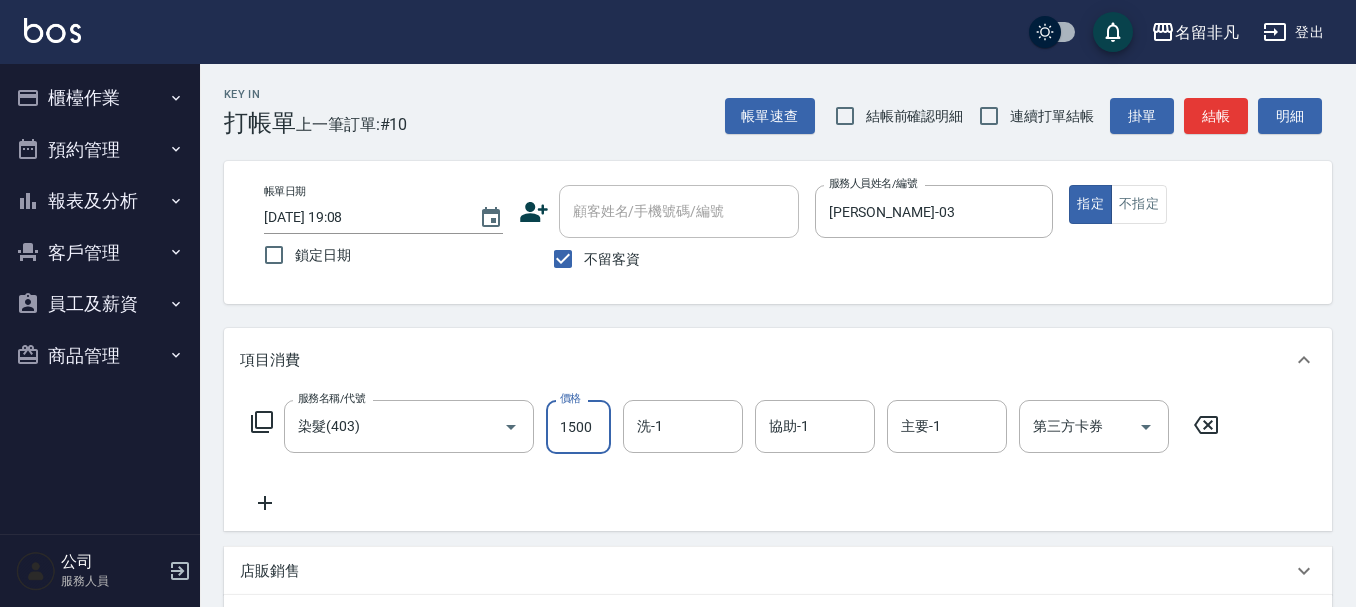 click on "1500" at bounding box center [578, 427] 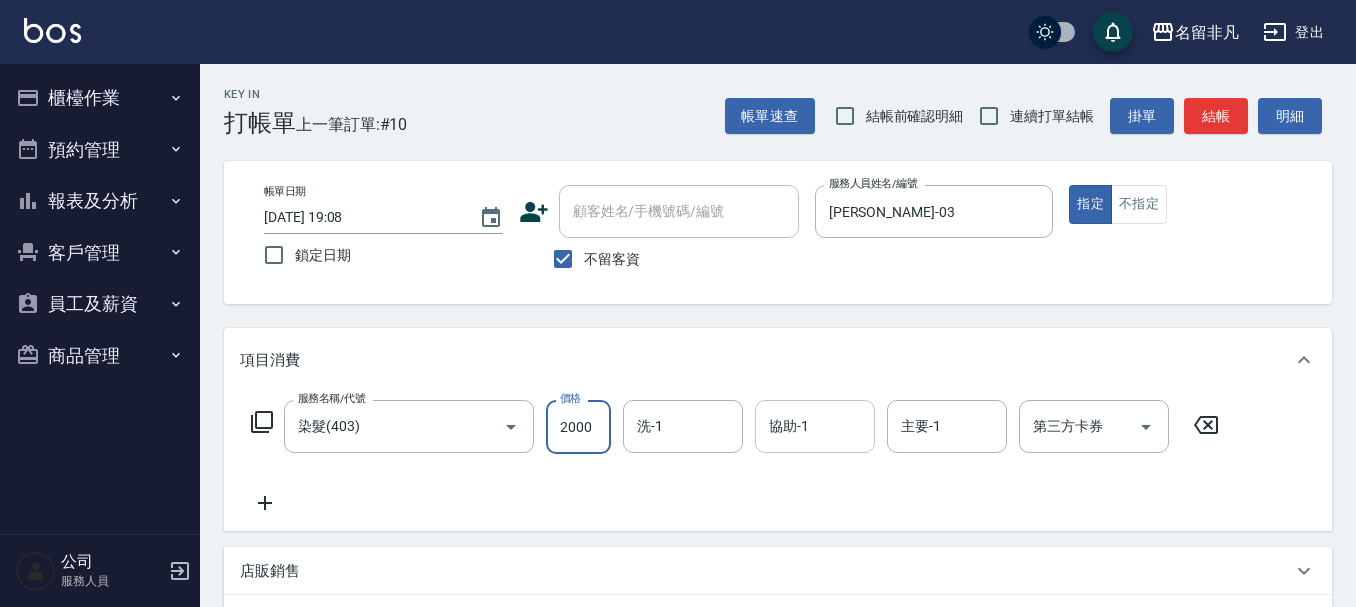 type on "2000" 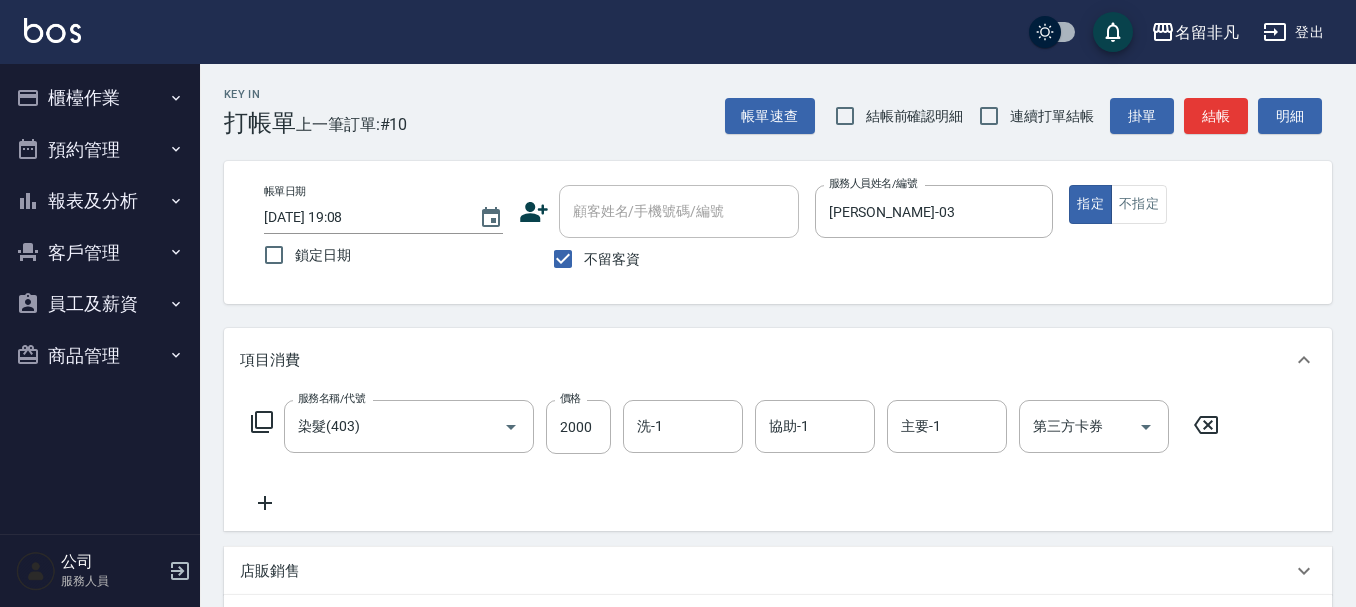 click 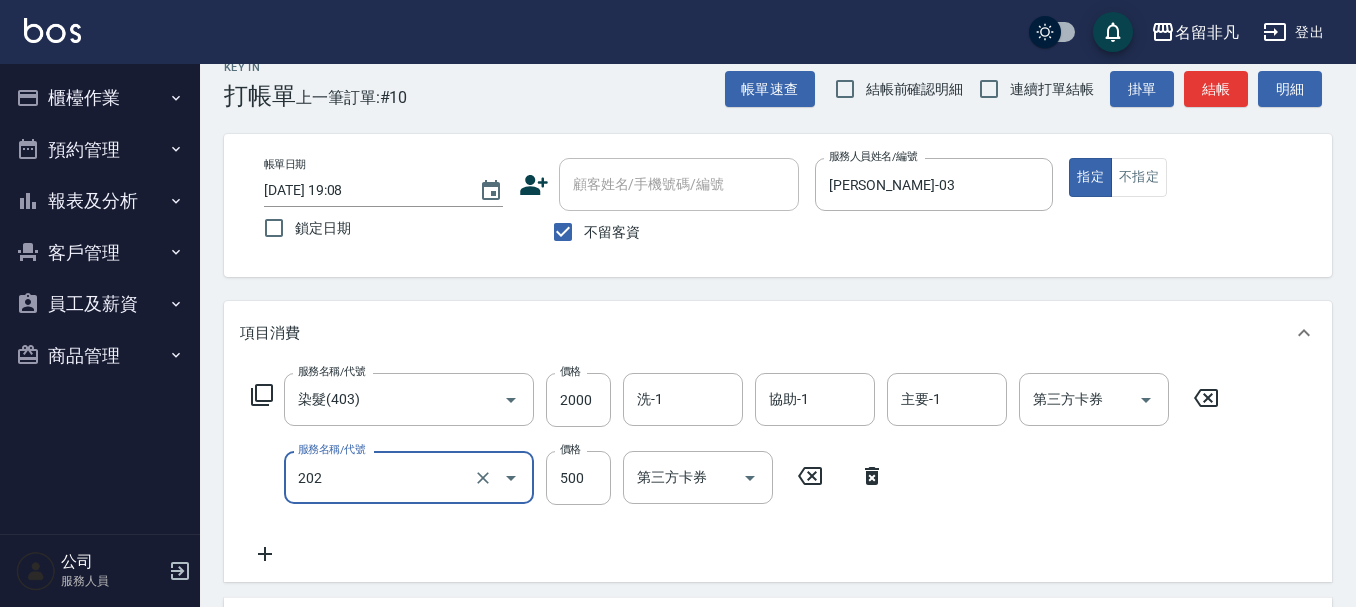 scroll, scrollTop: 0, scrollLeft: 0, axis: both 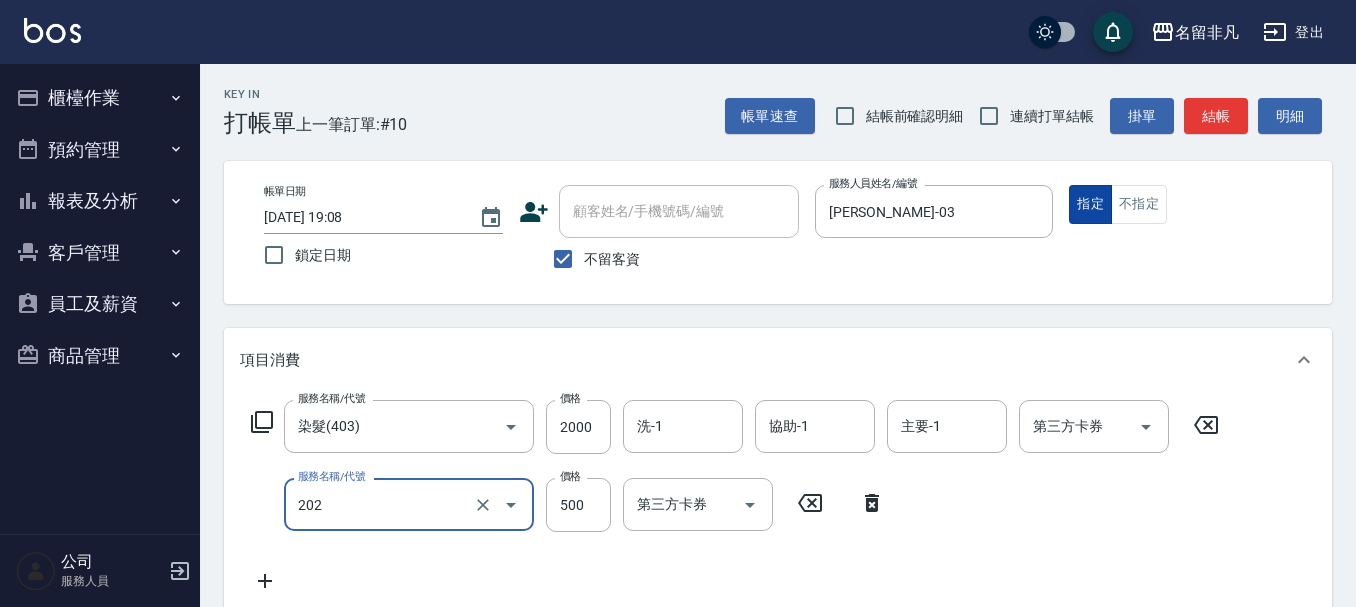 type on "剪髮(202)" 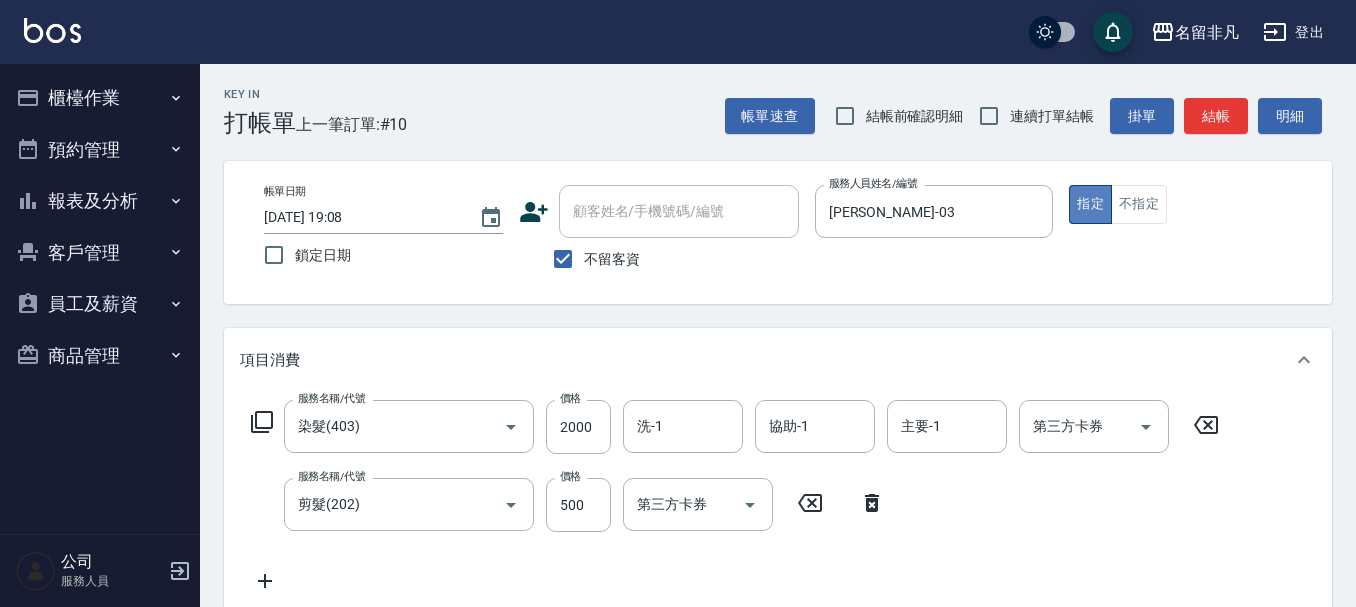 click on "指定" at bounding box center (1090, 204) 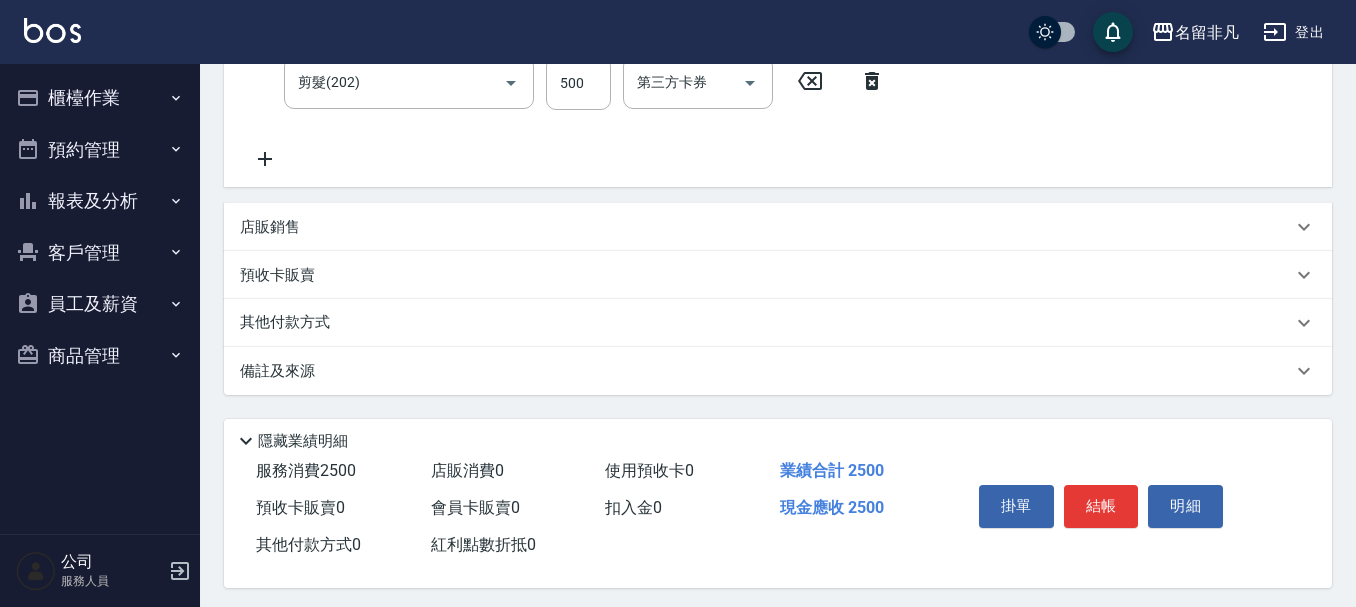 scroll, scrollTop: 436, scrollLeft: 0, axis: vertical 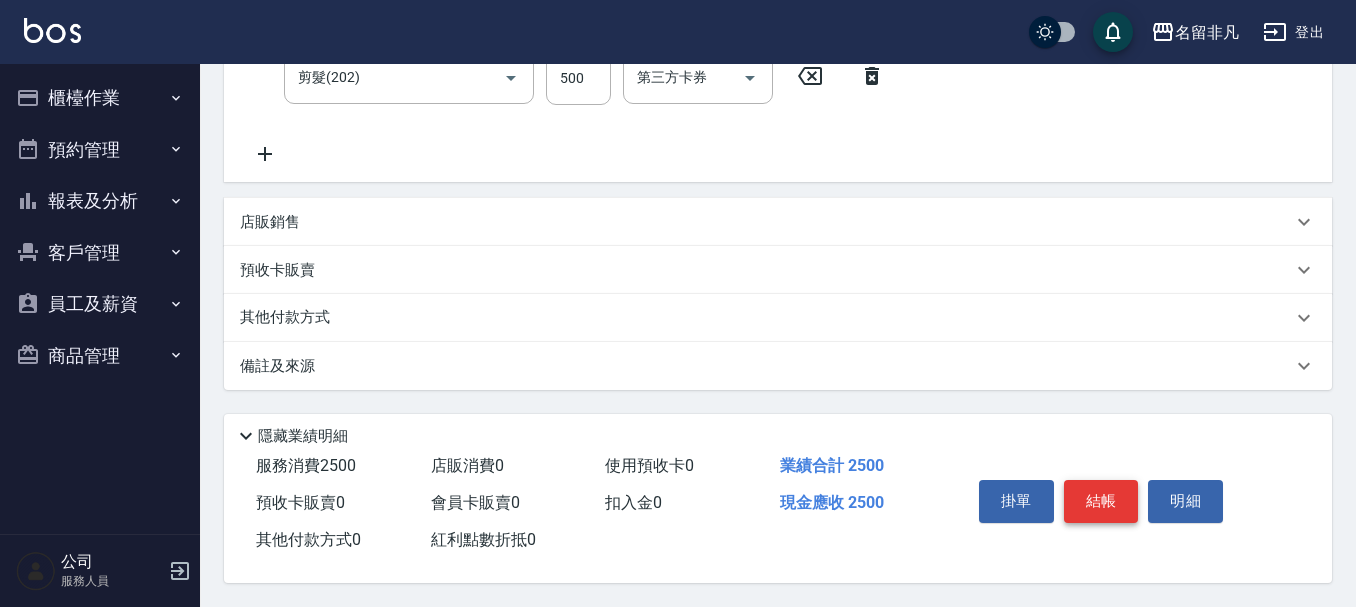 click on "結帳" at bounding box center [1101, 501] 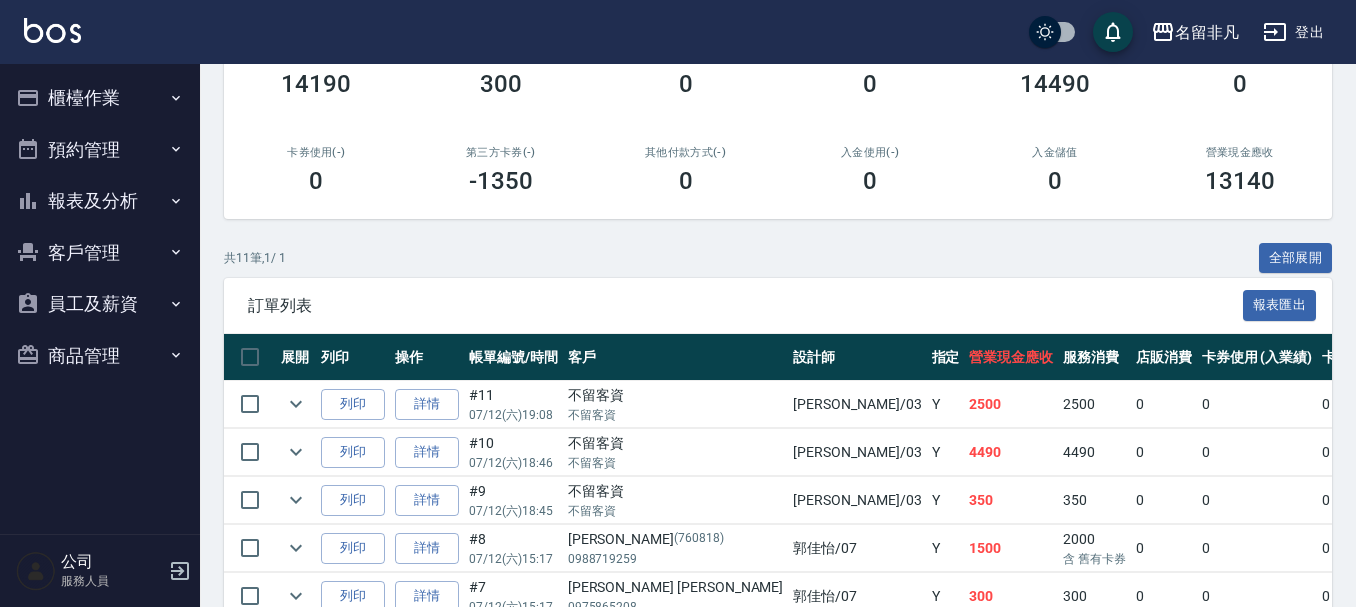 scroll, scrollTop: 279, scrollLeft: 0, axis: vertical 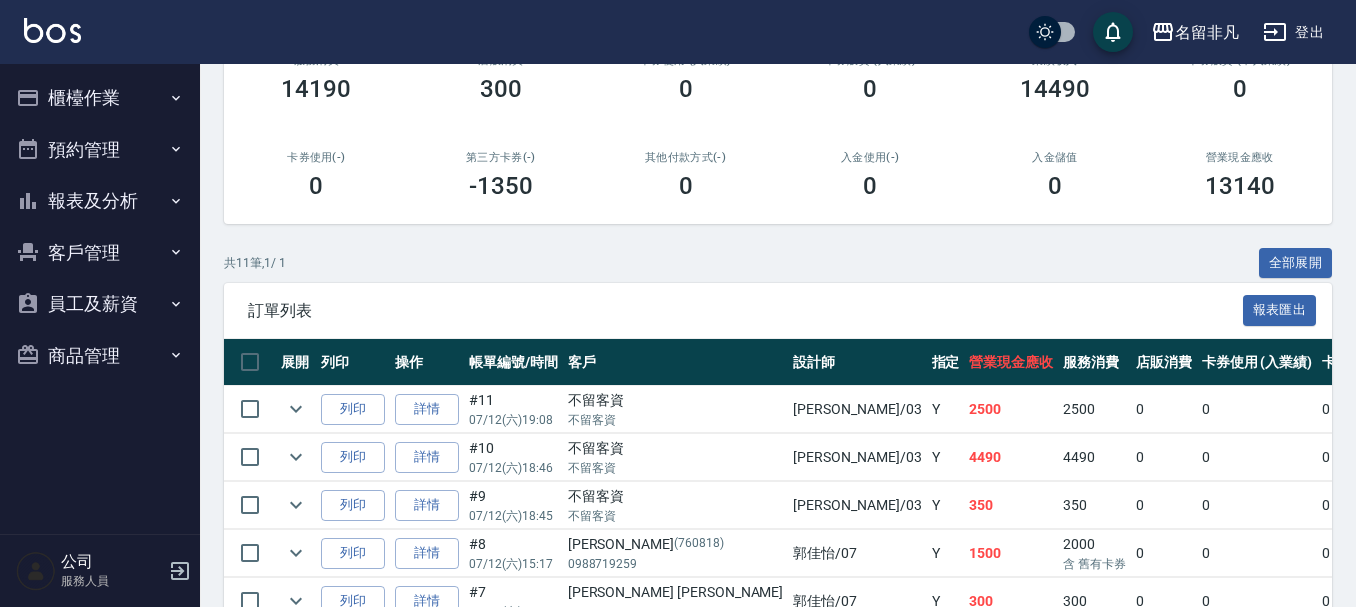 click on "報表及分析" at bounding box center (100, 201) 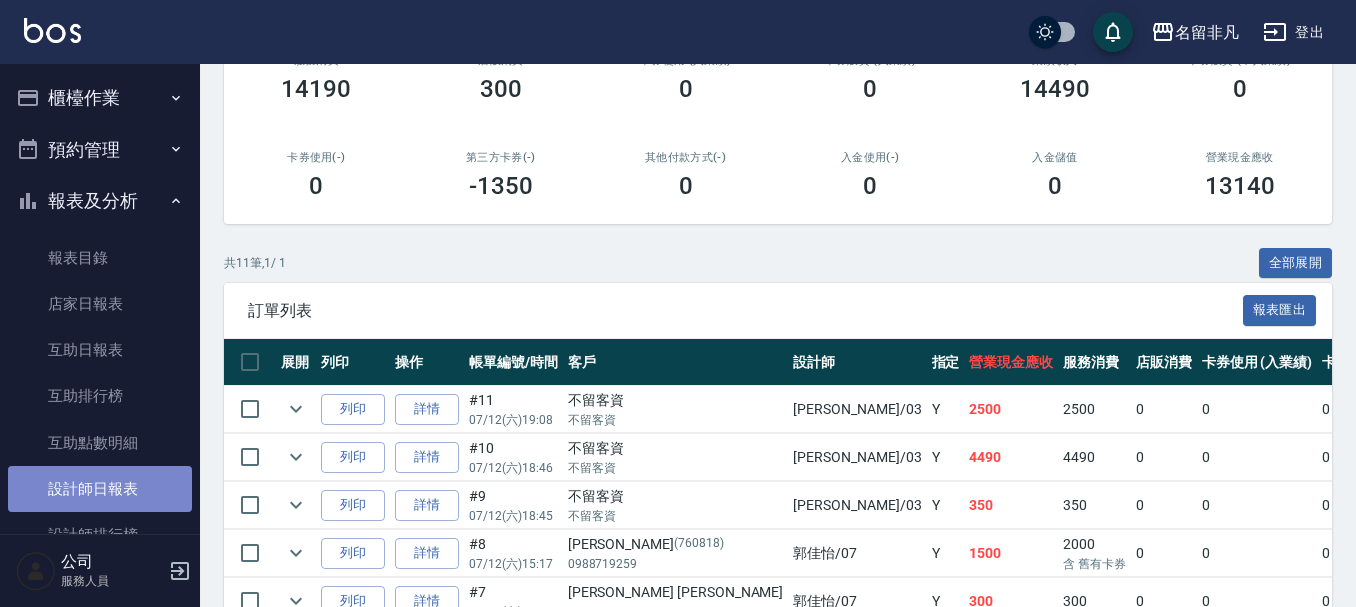 click on "設計師日報表" at bounding box center [100, 489] 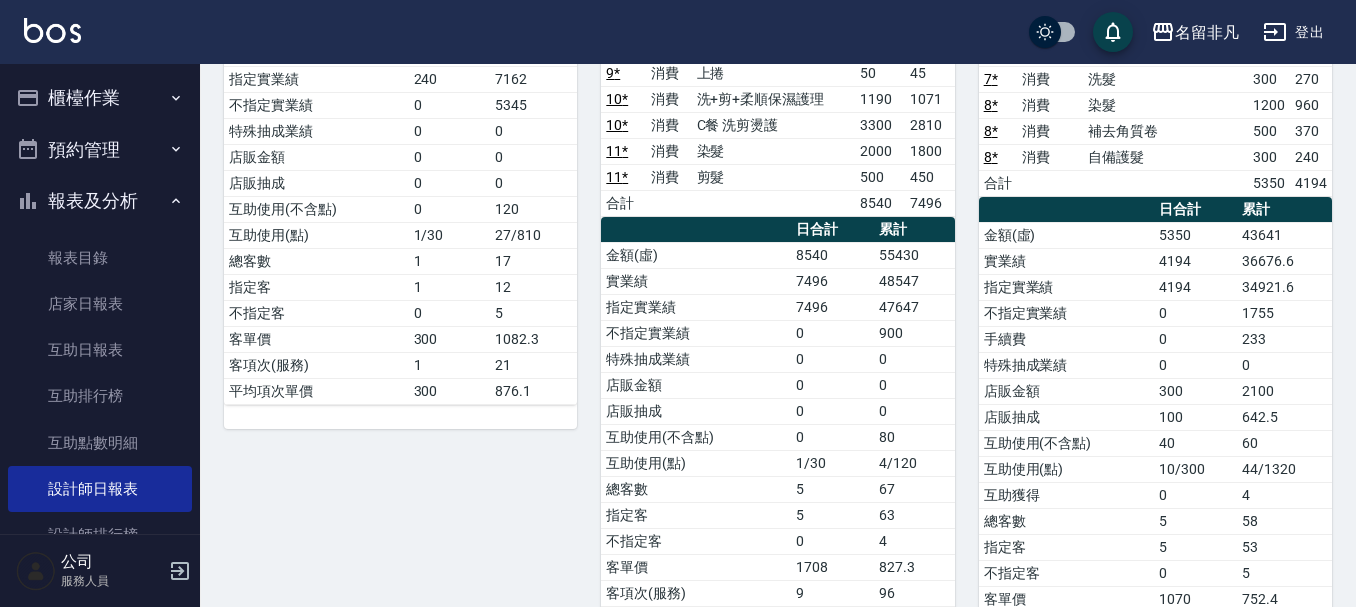 scroll, scrollTop: 270, scrollLeft: 0, axis: vertical 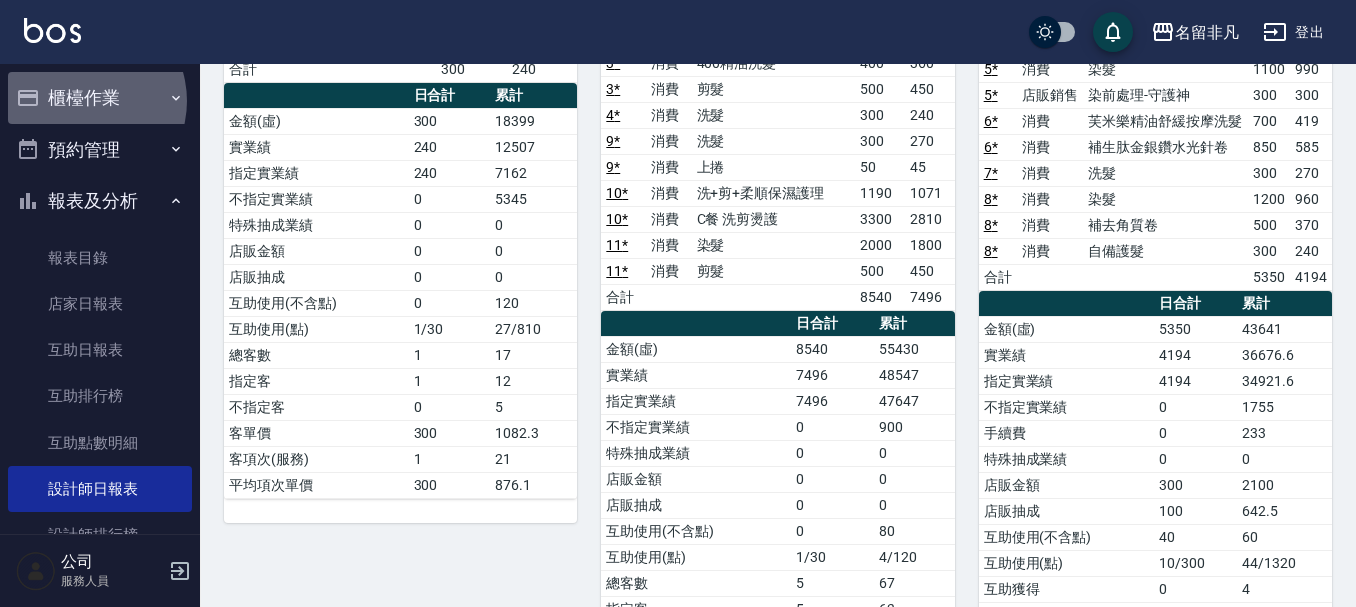 click on "櫃檯作業" at bounding box center (100, 98) 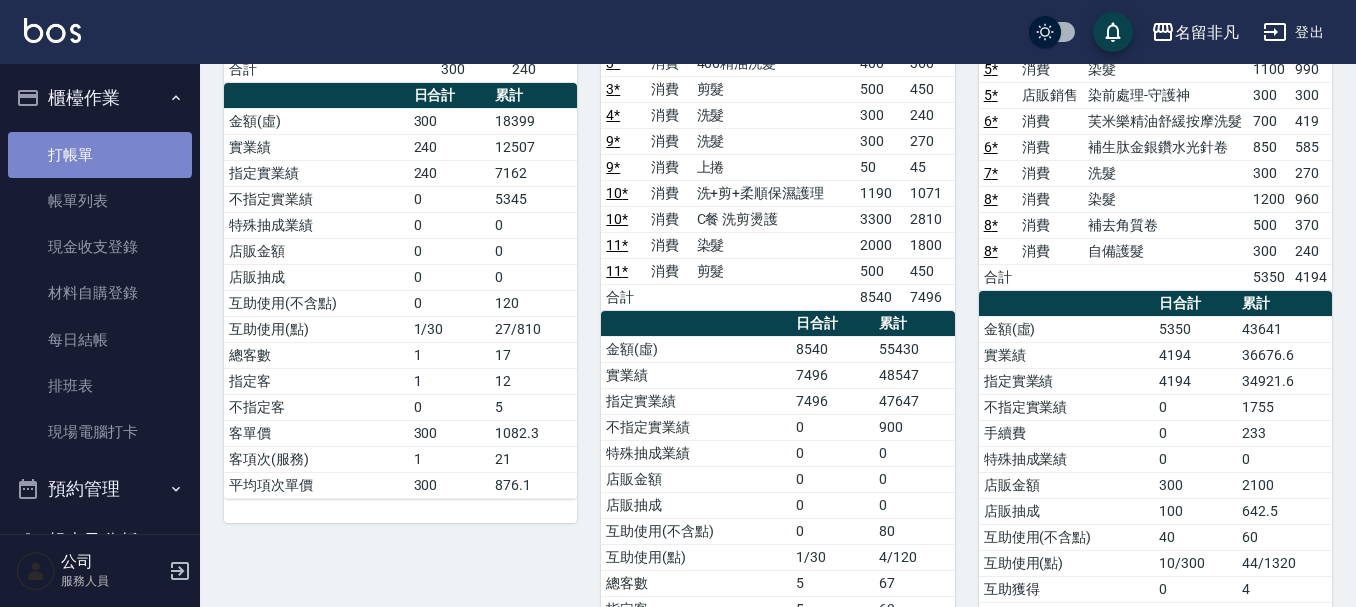 click on "打帳單" at bounding box center (100, 155) 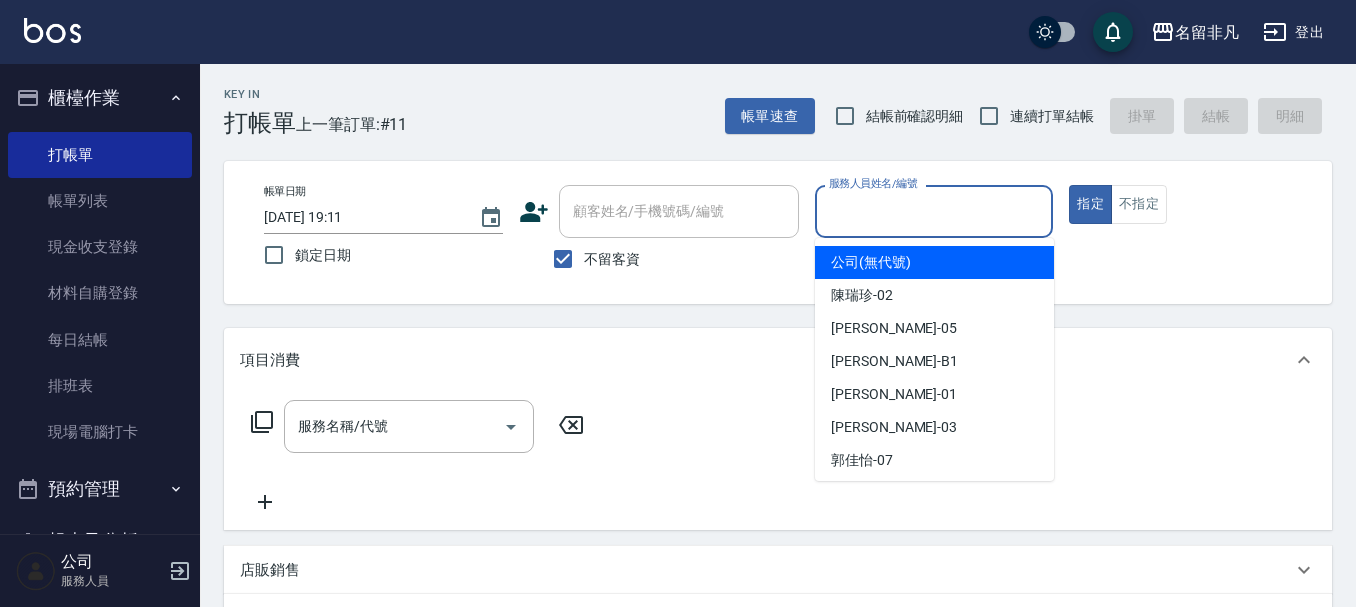 click on "服務人員姓名/編號" at bounding box center [934, 211] 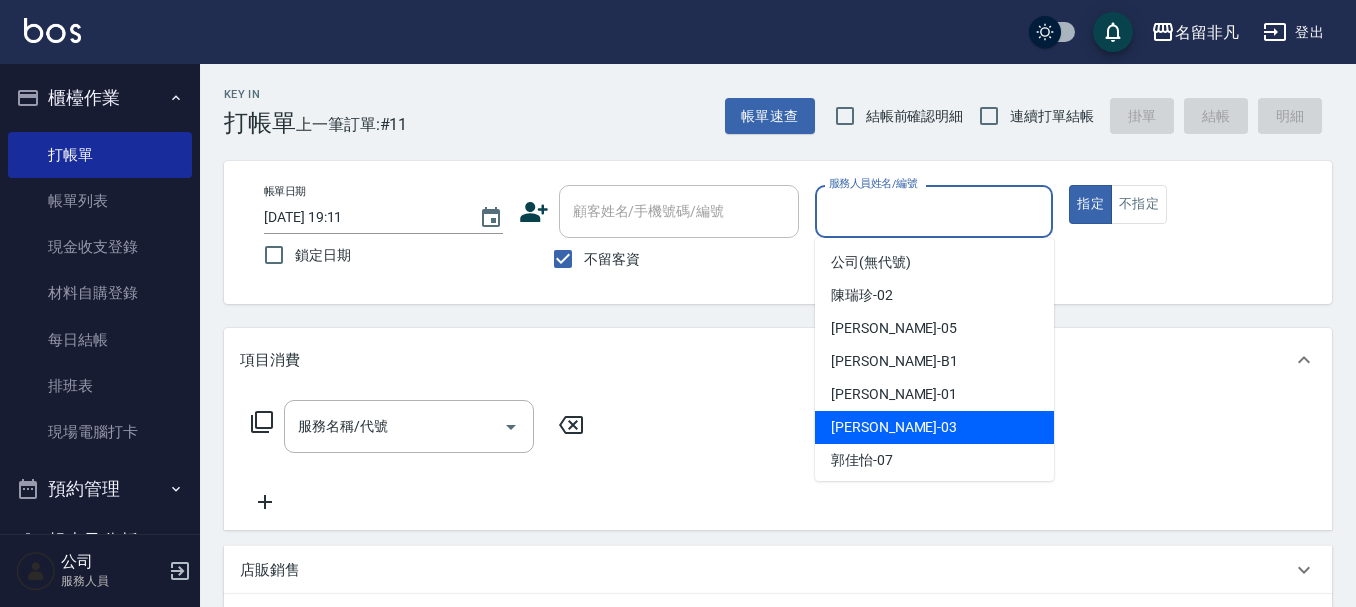 click on "[PERSON_NAME] -03" at bounding box center [934, 427] 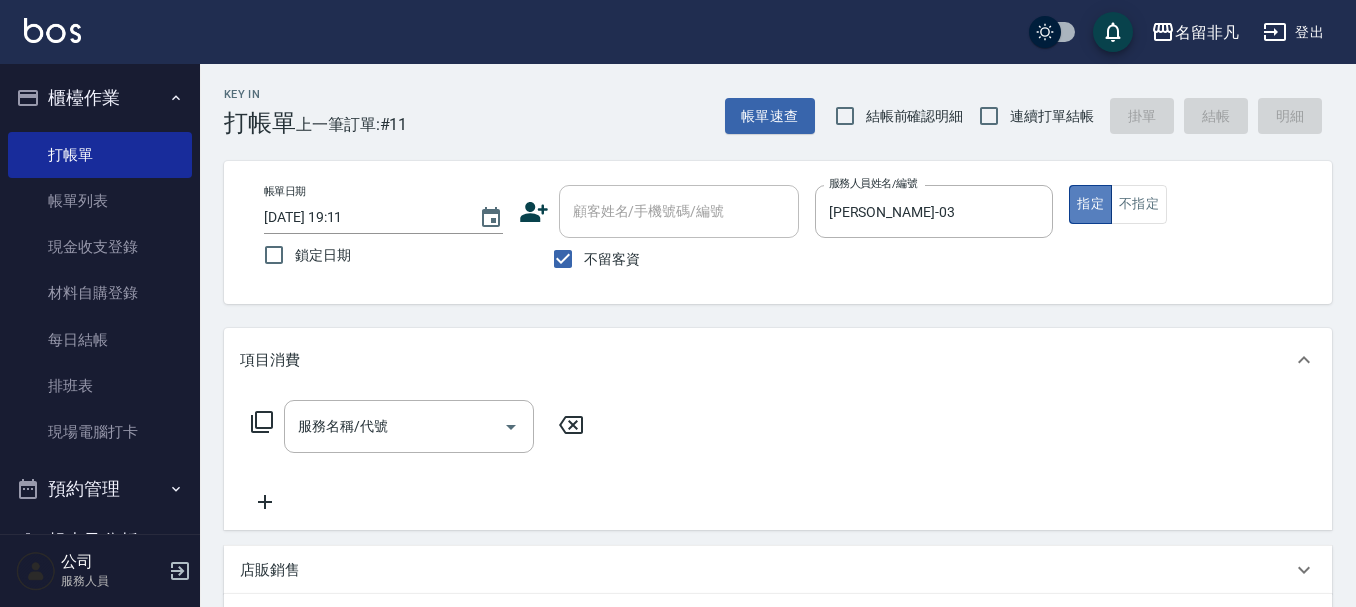 click on "指定" at bounding box center (1090, 204) 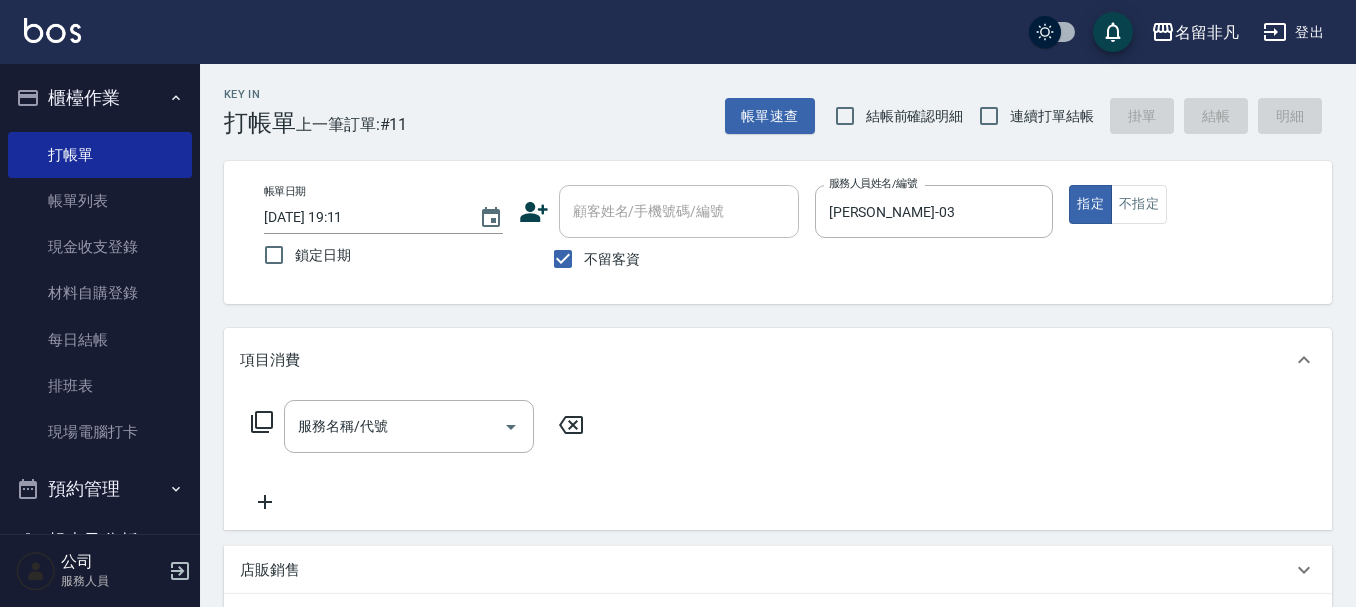 click 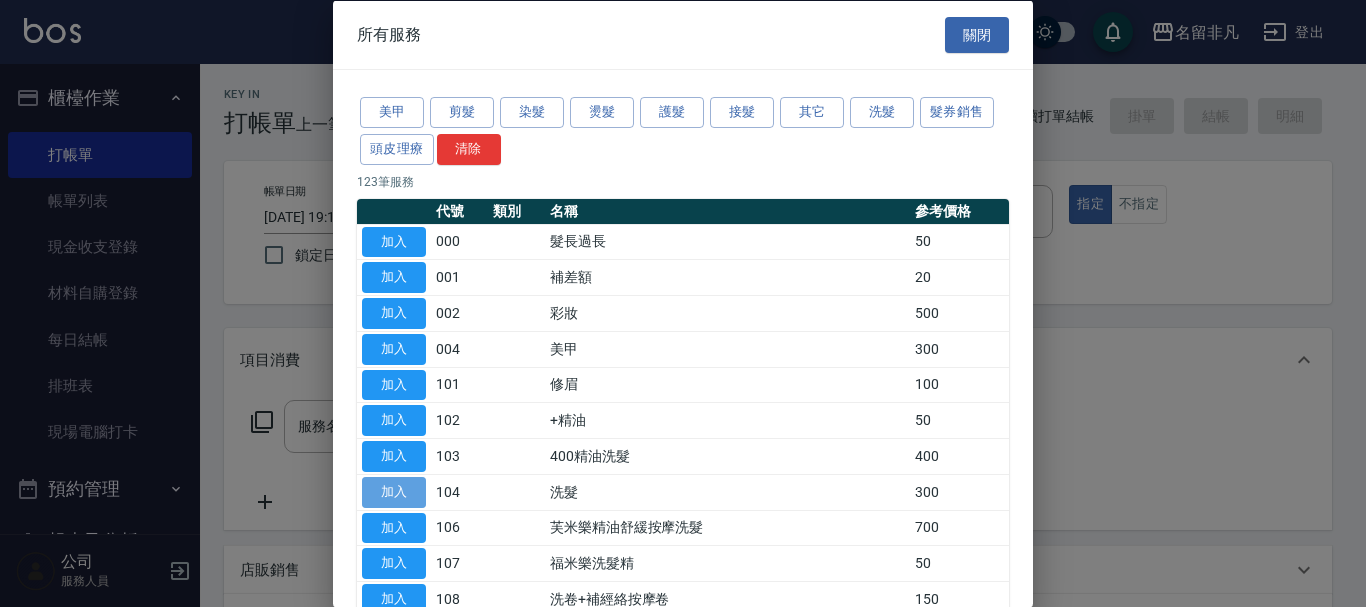 click on "加入" at bounding box center [394, 491] 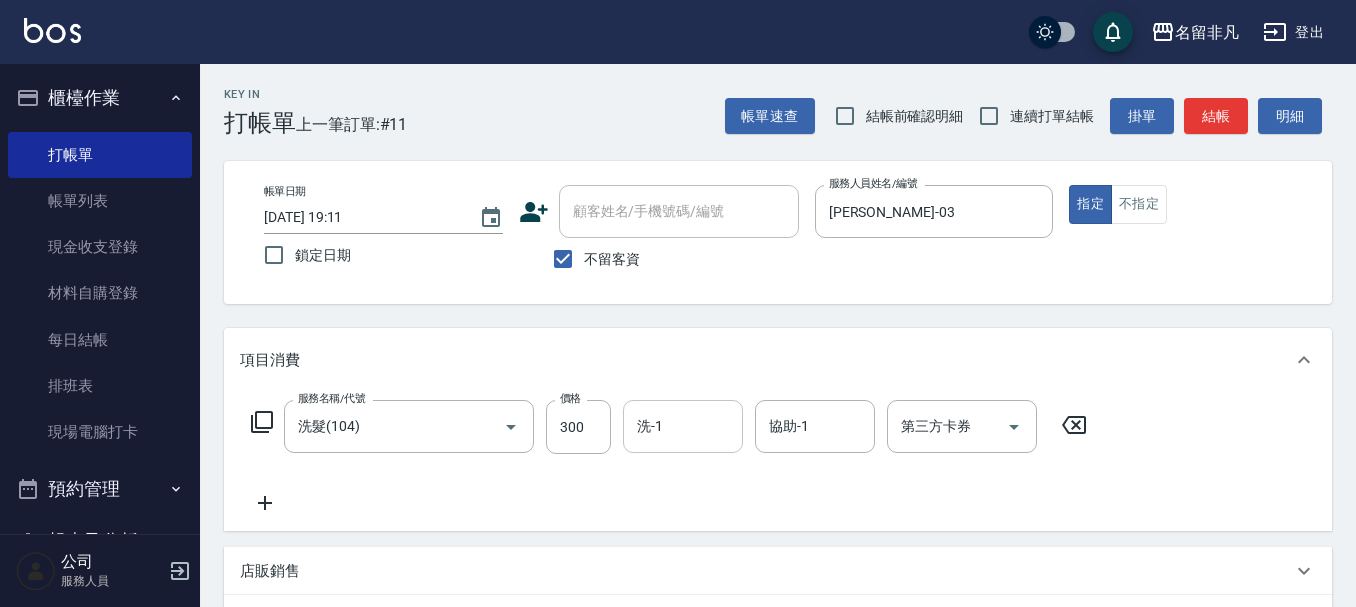 click on "洗-1" at bounding box center [683, 426] 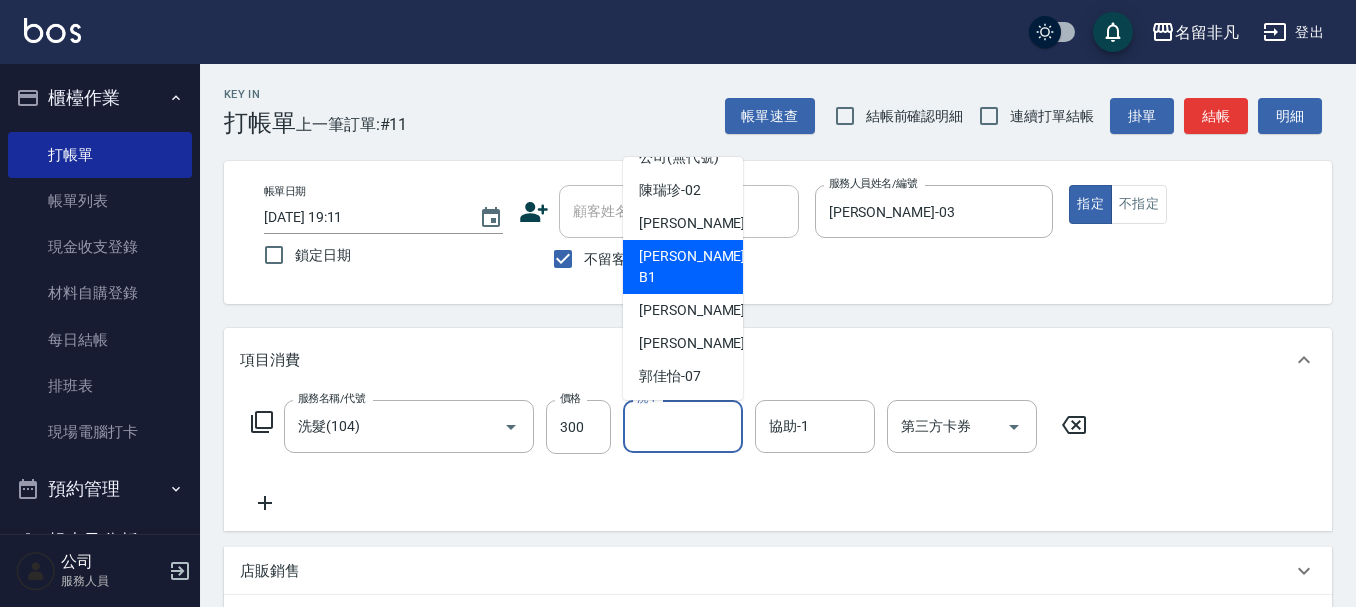 scroll, scrollTop: 58, scrollLeft: 0, axis: vertical 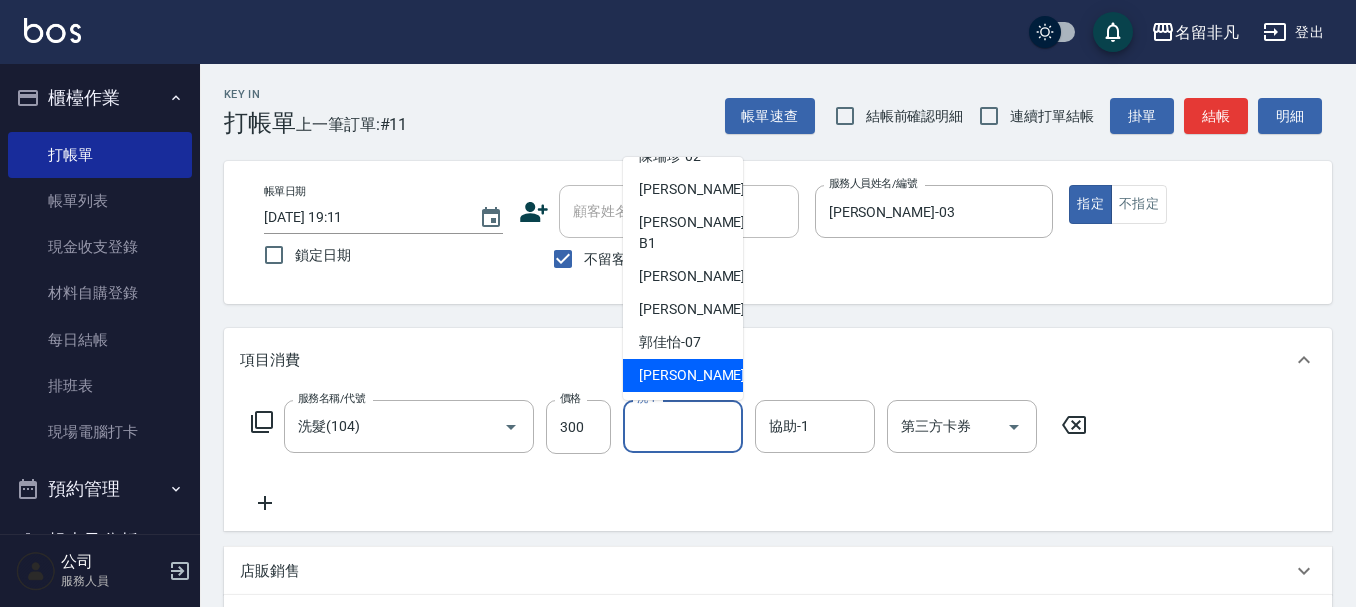 click on "[PERSON_NAME]-18" at bounding box center (683, 375) 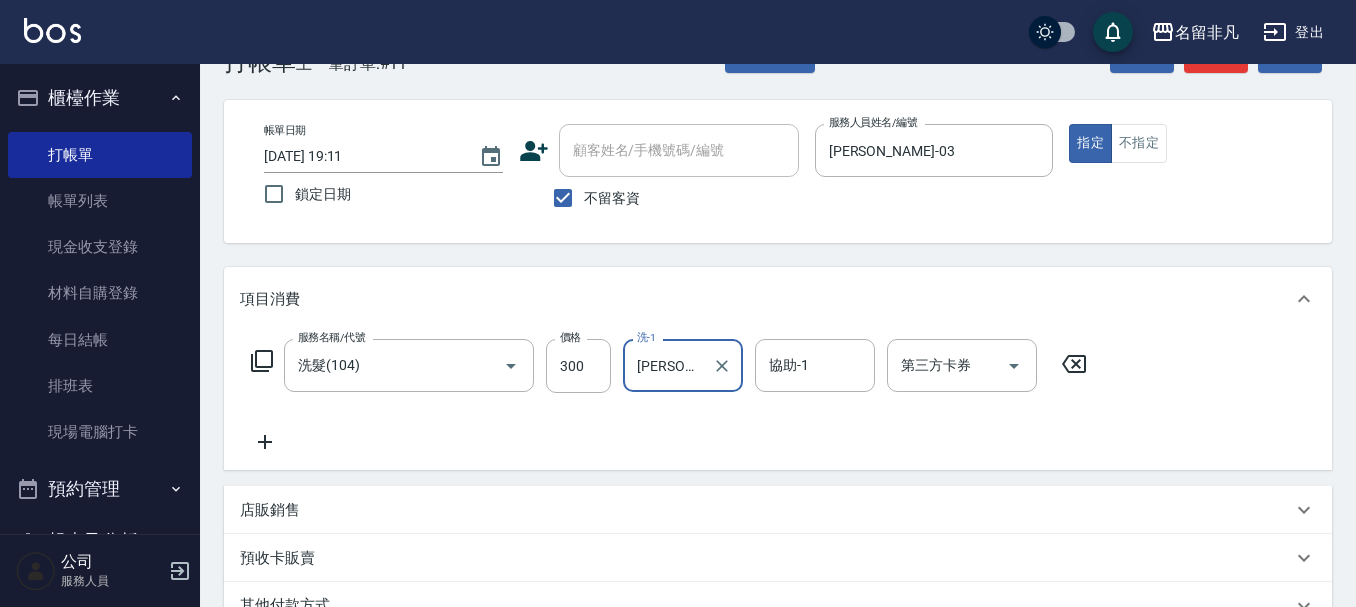 scroll, scrollTop: 58, scrollLeft: 0, axis: vertical 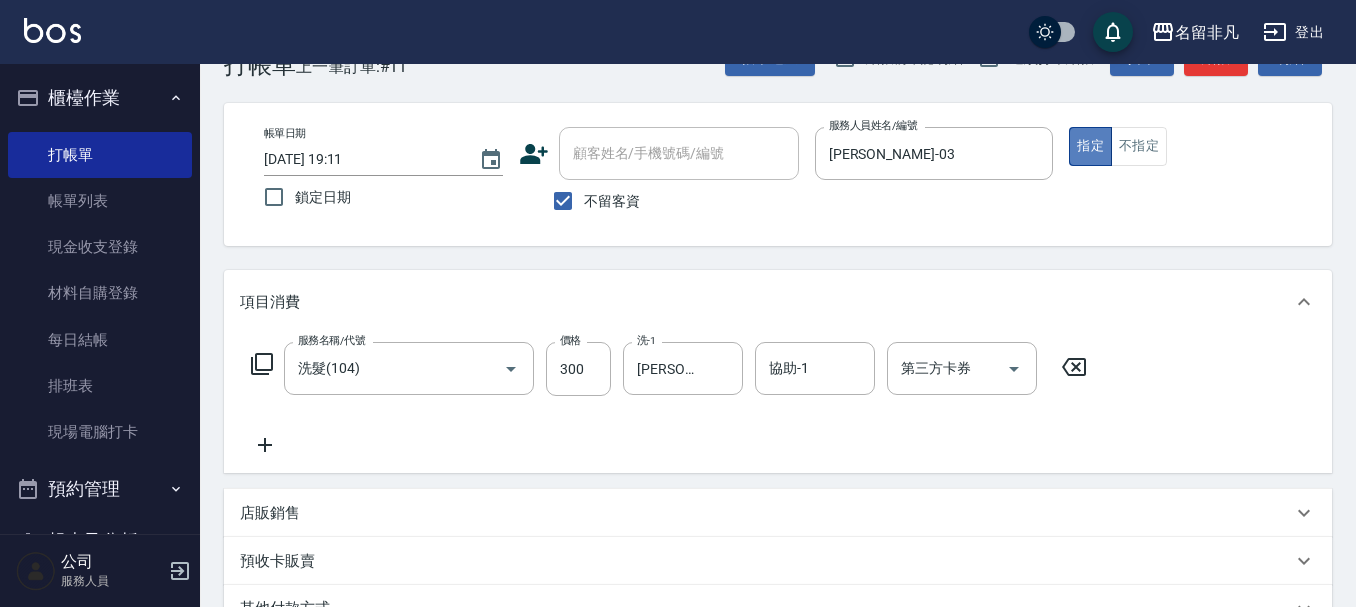 click on "指定" at bounding box center [1090, 146] 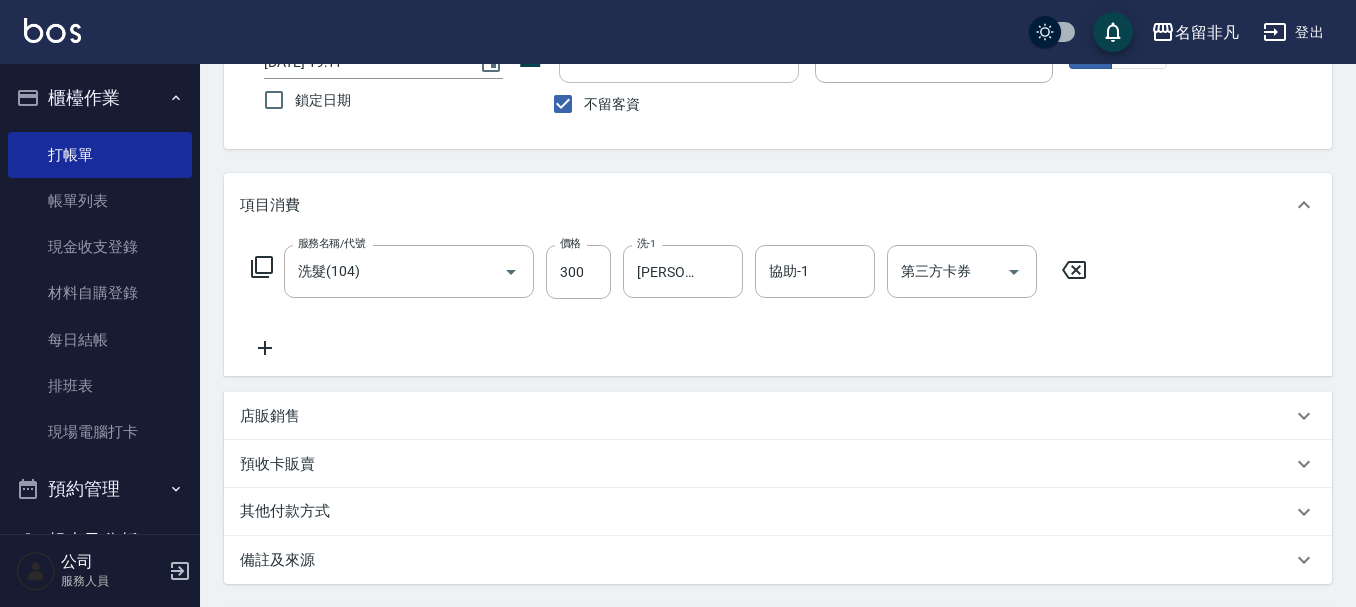 scroll, scrollTop: 358, scrollLeft: 0, axis: vertical 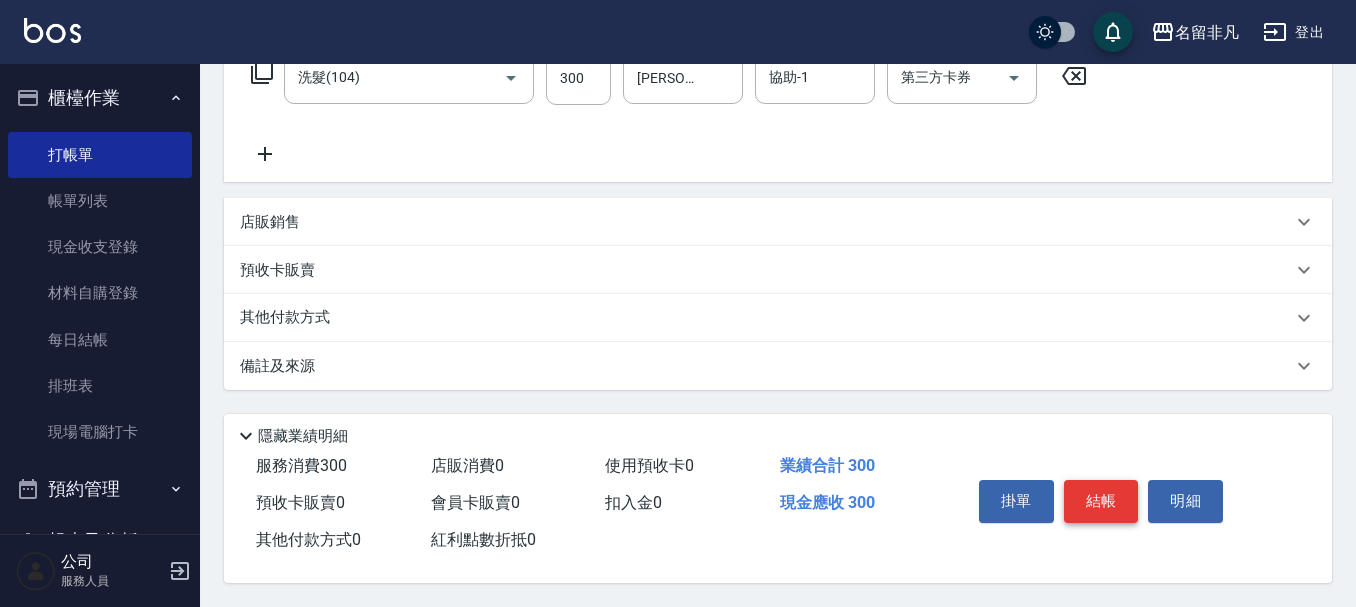 click on "結帳" at bounding box center [1101, 501] 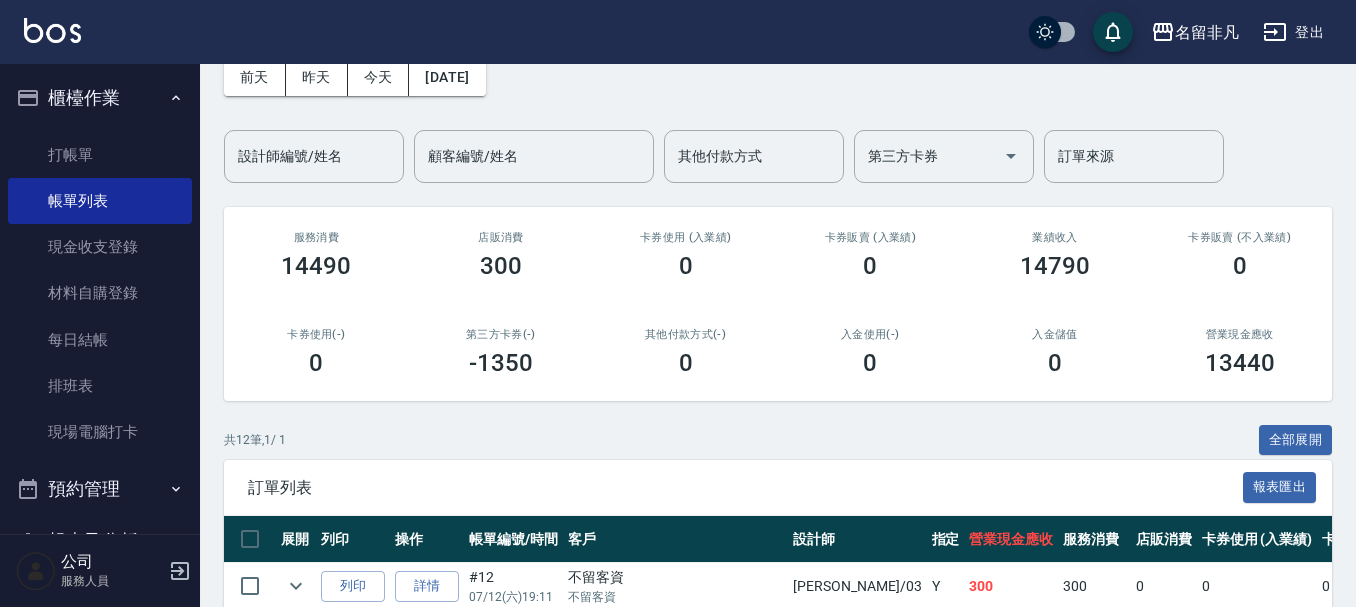 scroll, scrollTop: 300, scrollLeft: 0, axis: vertical 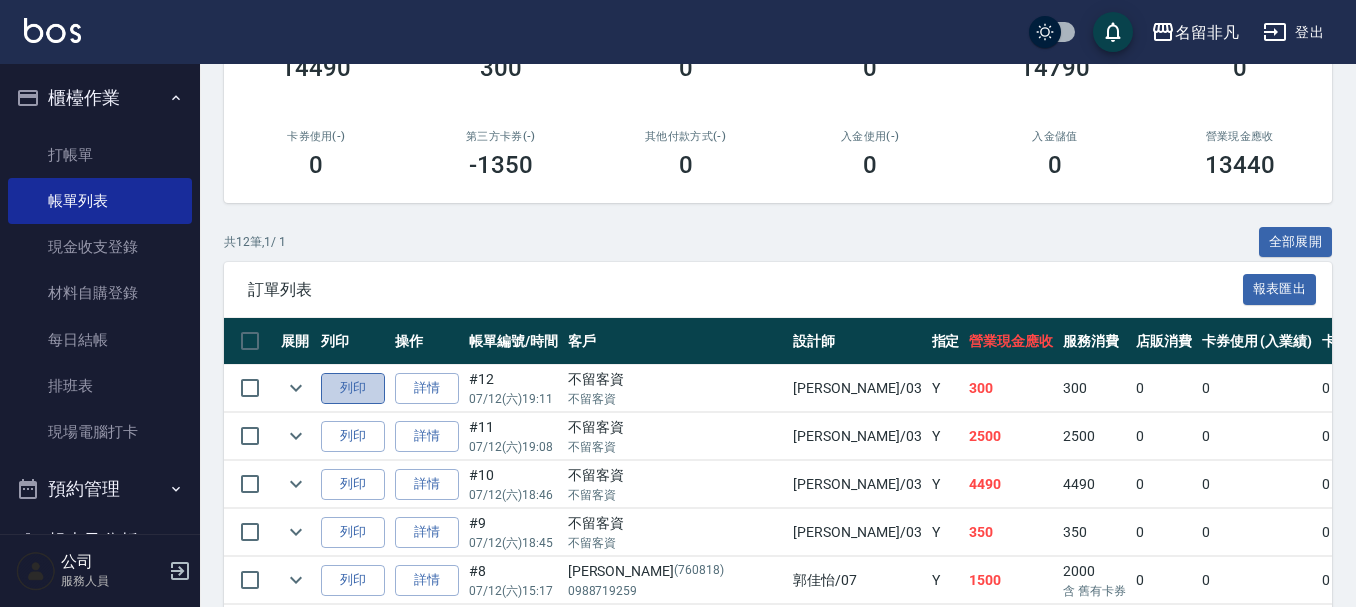 click on "列印" at bounding box center (353, 388) 